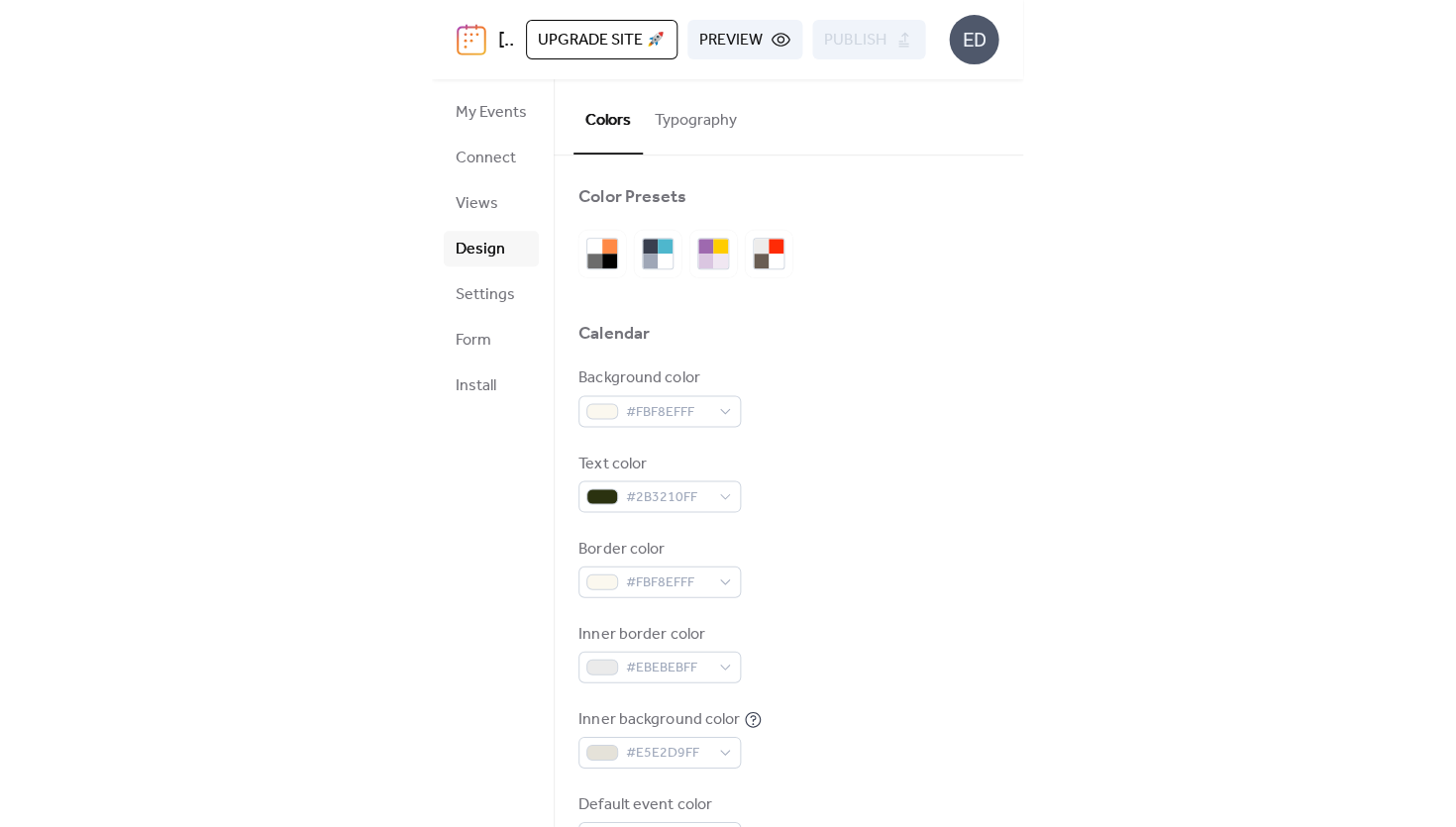 scroll, scrollTop: 0, scrollLeft: 0, axis: both 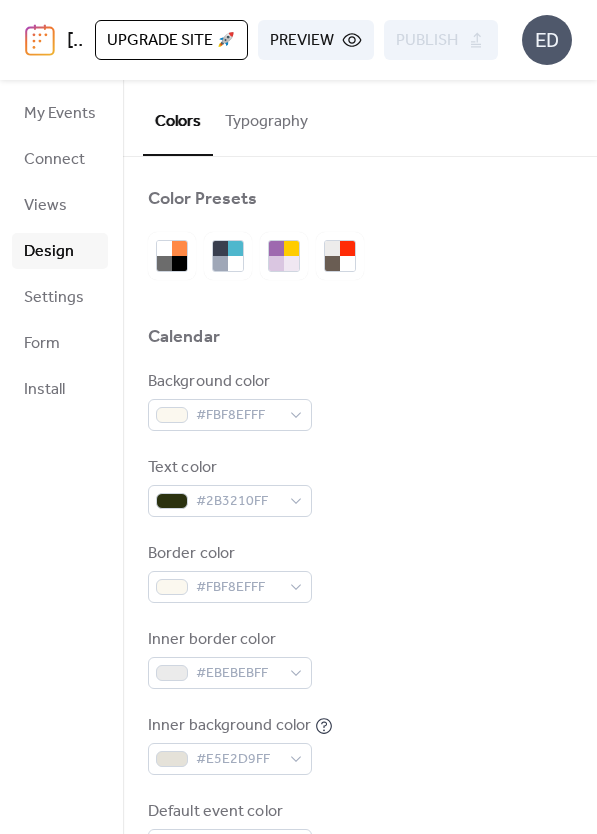click on "Upgrade site 🚀" at bounding box center [171, 41] 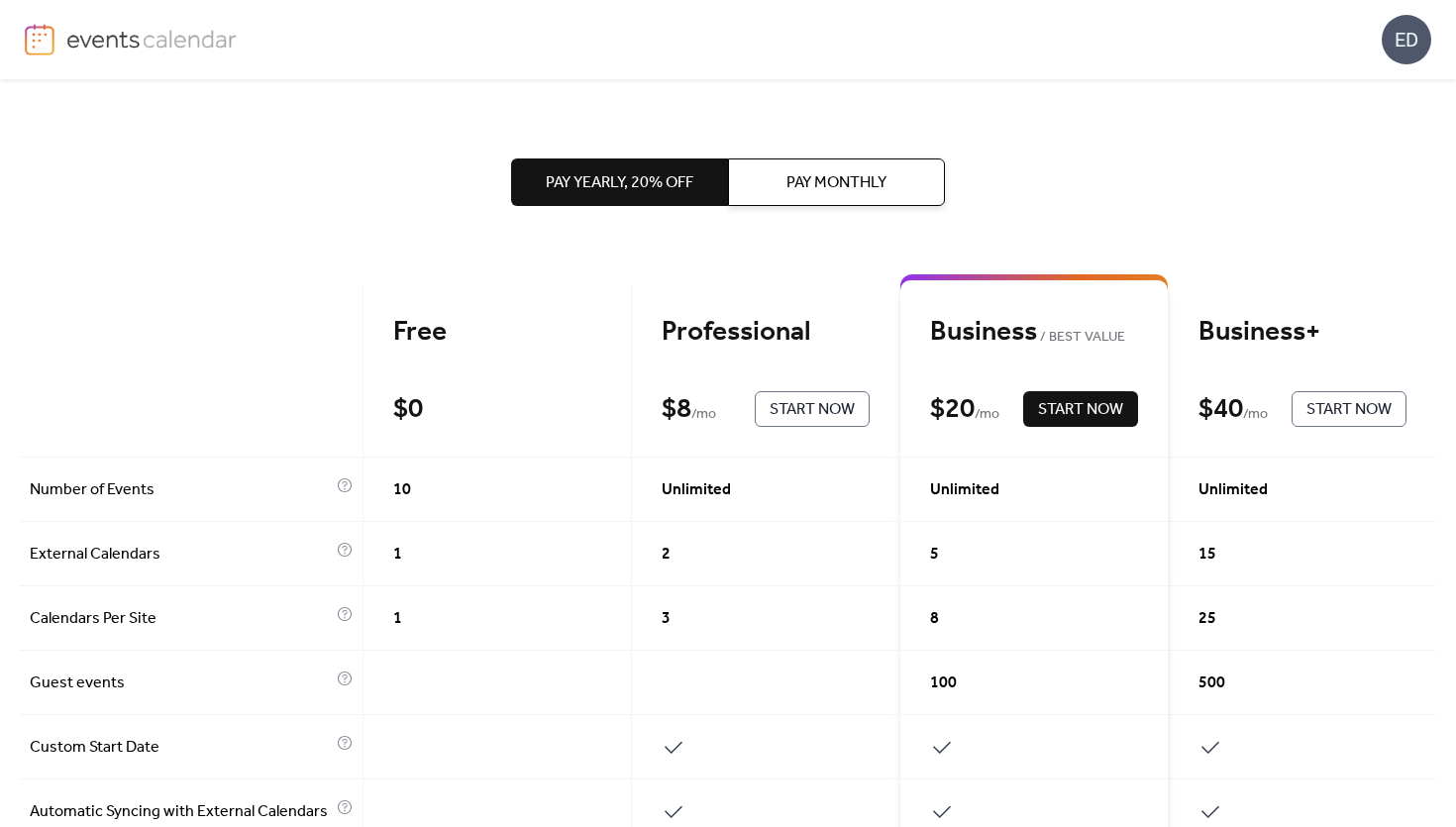 click on "Start Now" at bounding box center (812, 410) 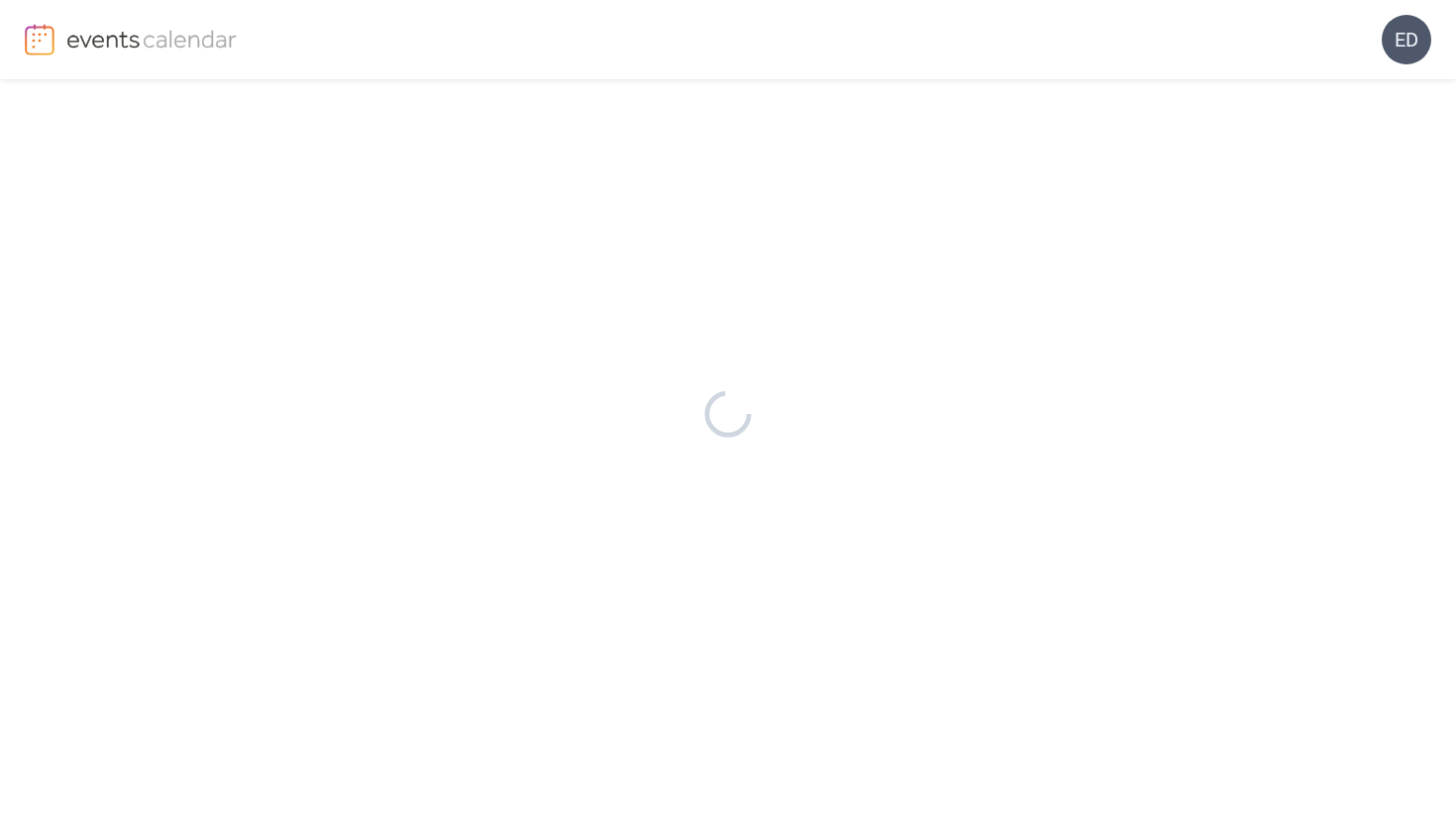 scroll, scrollTop: 0, scrollLeft: 0, axis: both 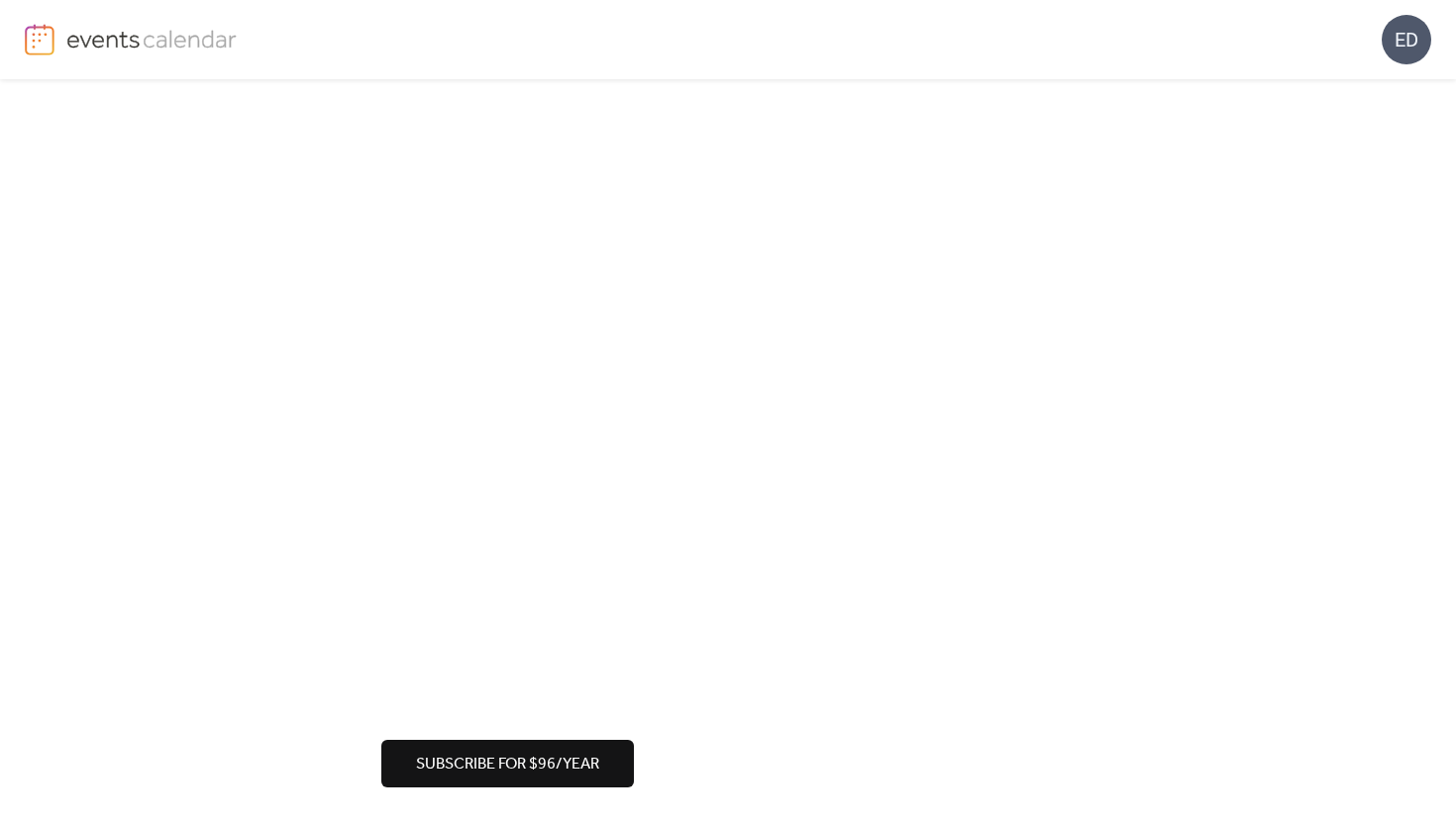 click on "Subscribe for $96/year" at bounding box center [507, 765] 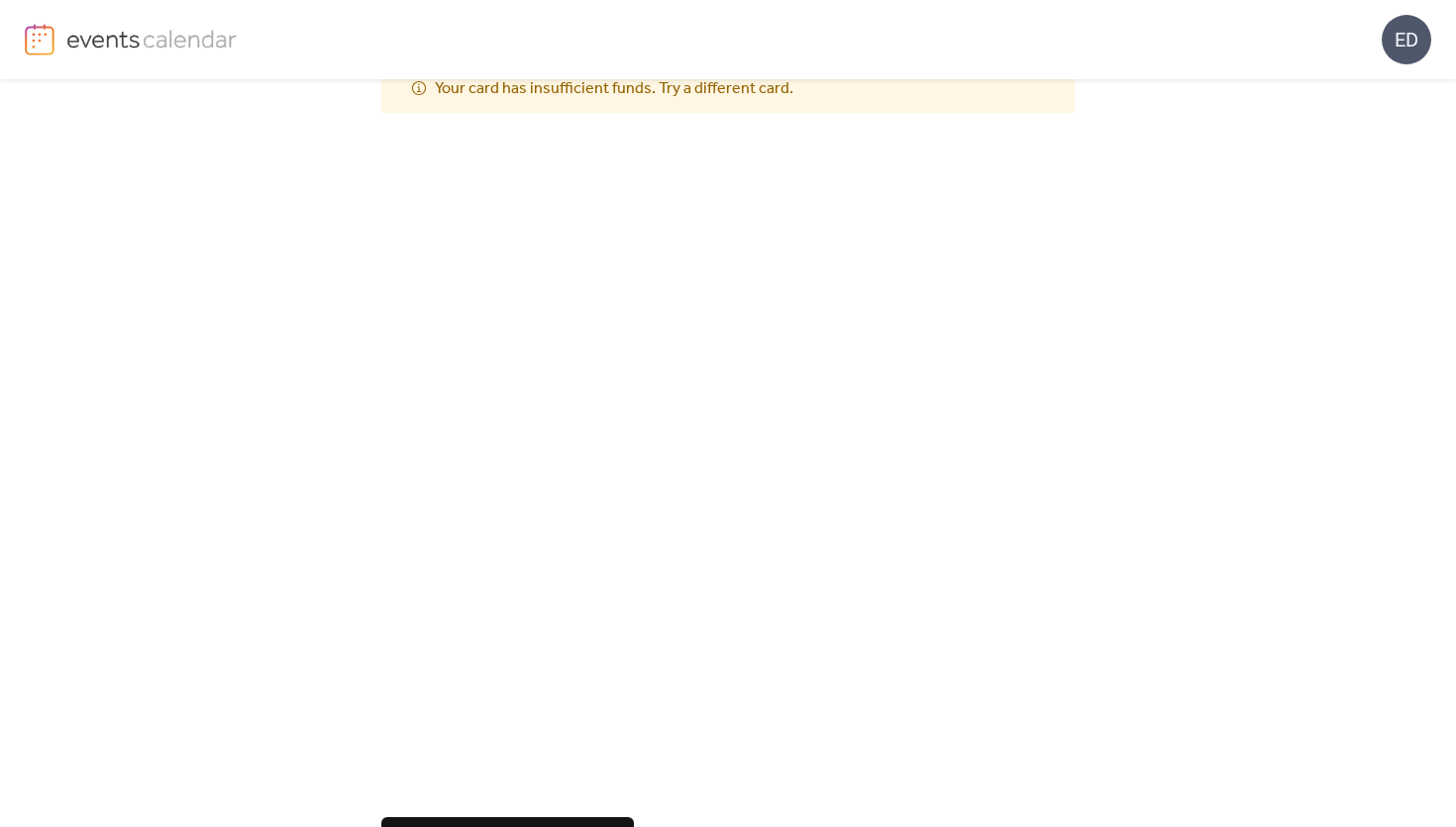 scroll, scrollTop: 195, scrollLeft: 0, axis: vertical 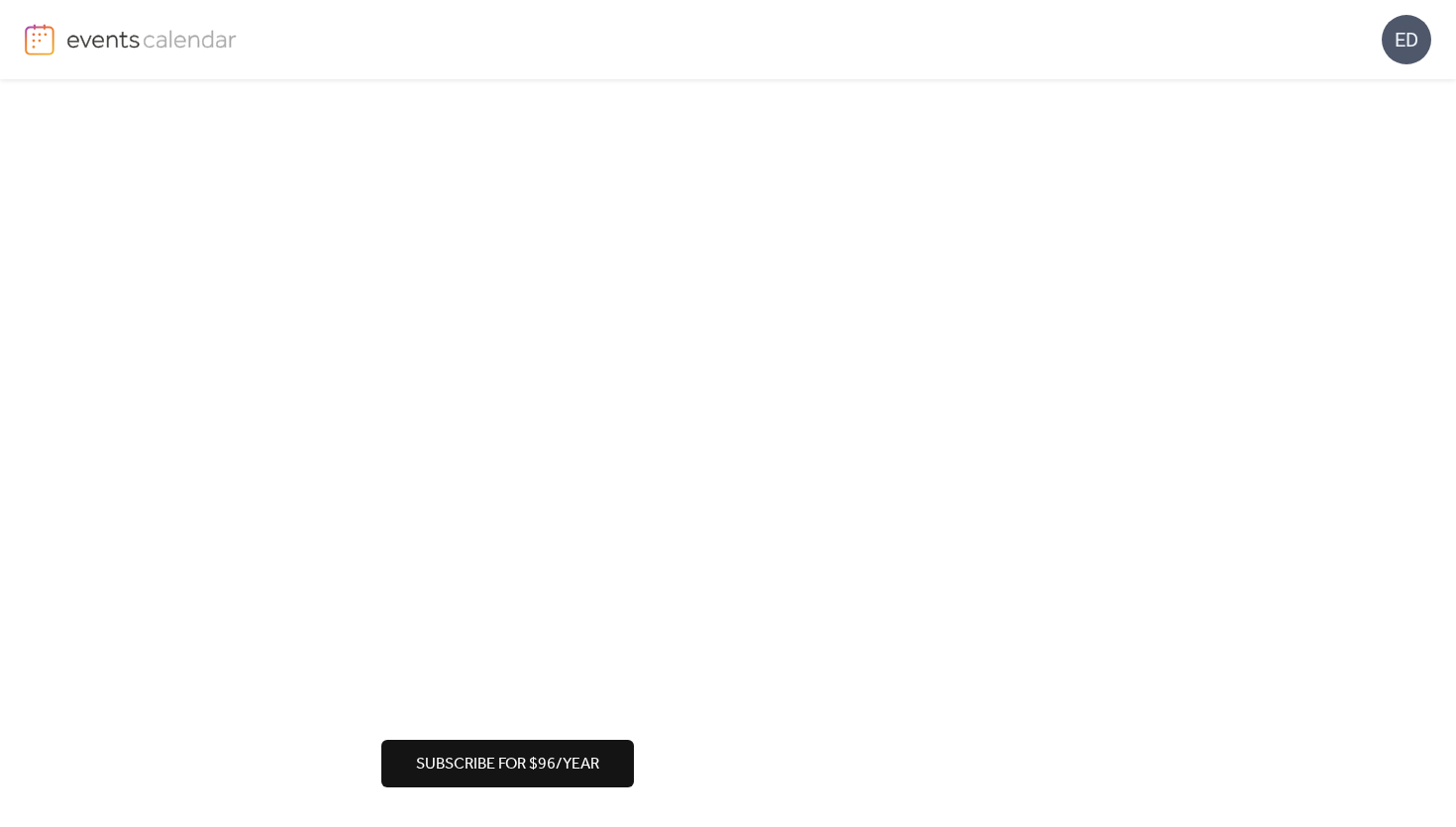 click on "Subscribe for $96/year" at bounding box center [507, 765] 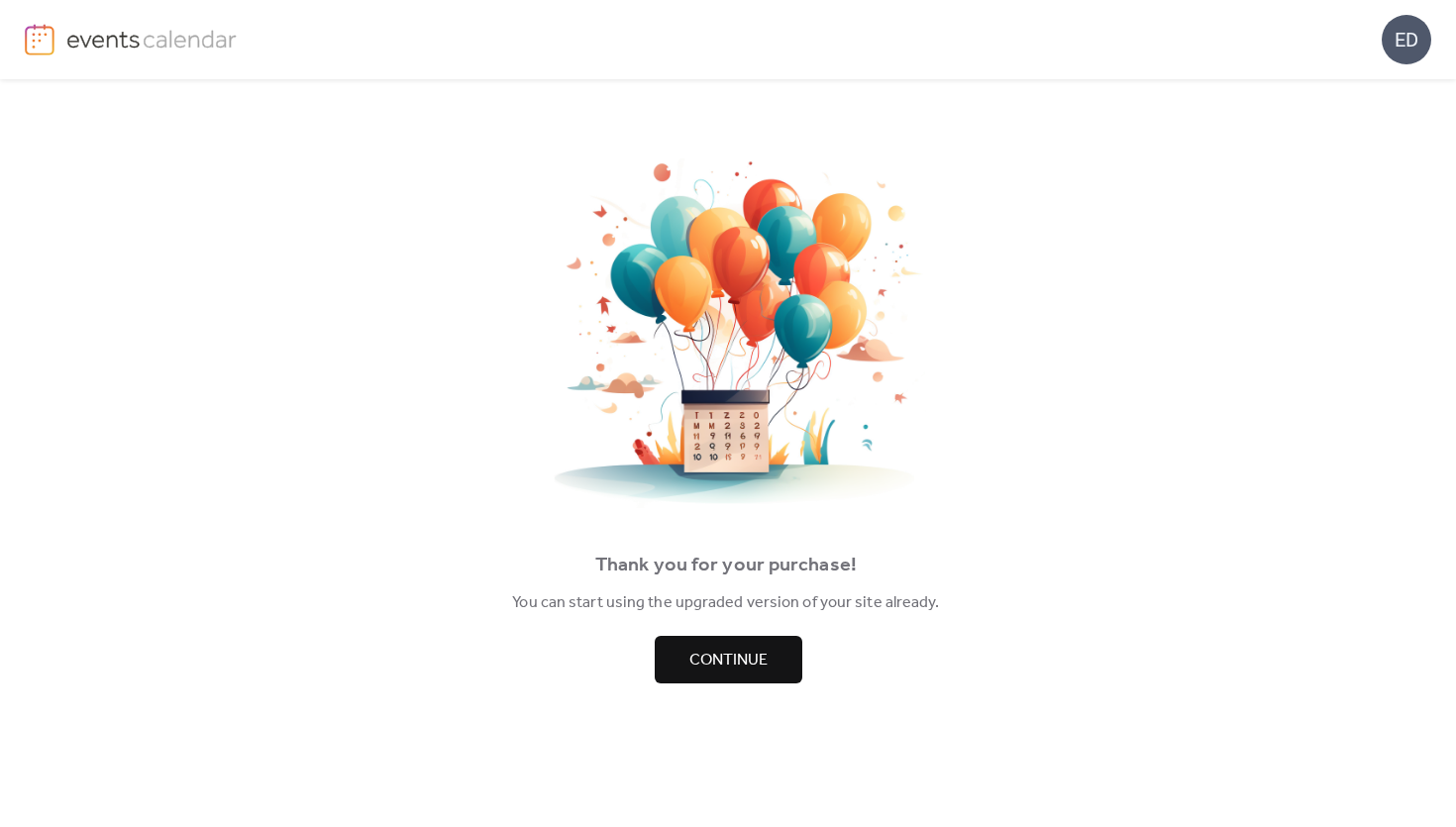 click on "Continue" at bounding box center (728, 661) 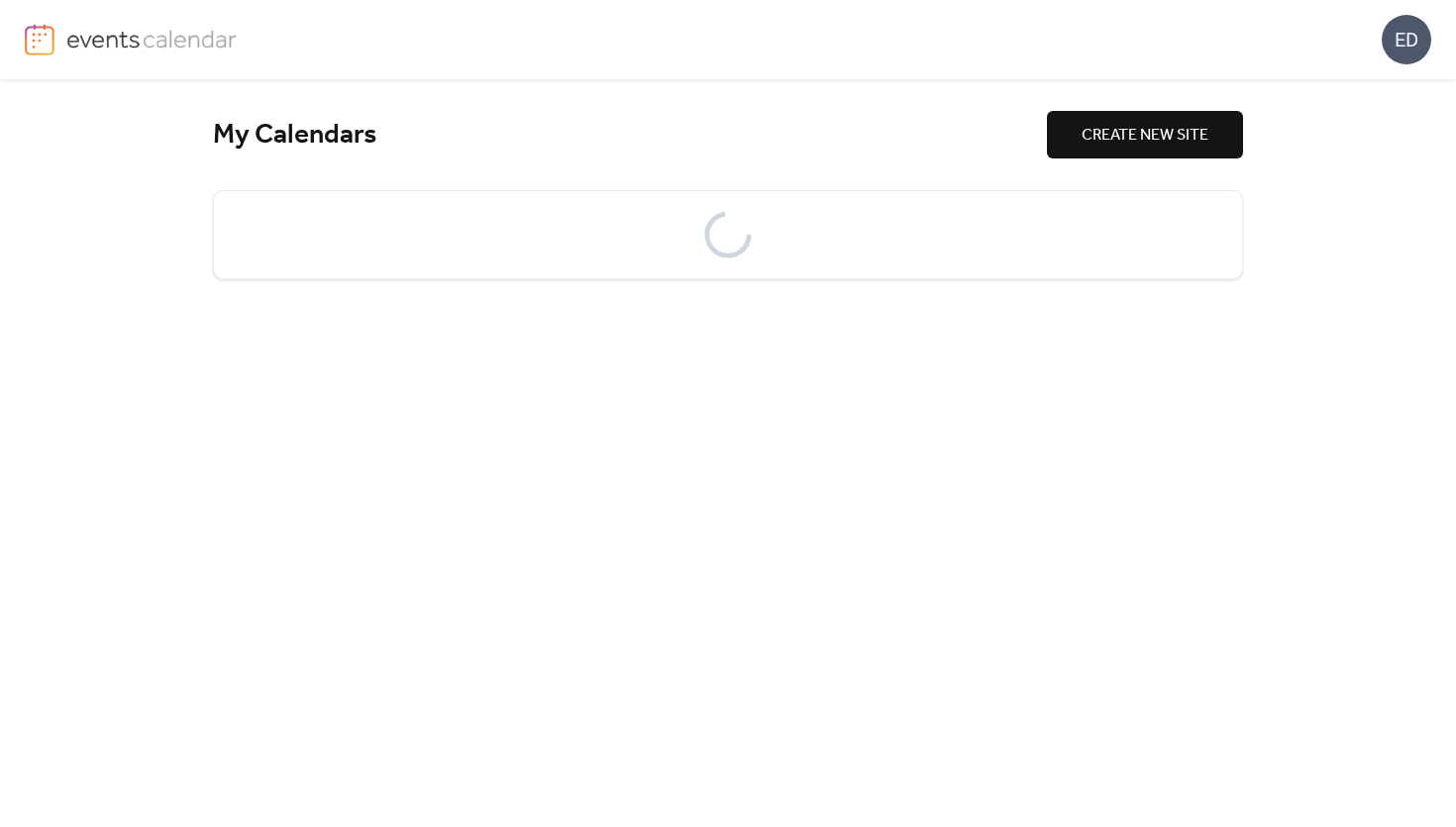 scroll, scrollTop: 0, scrollLeft: 0, axis: both 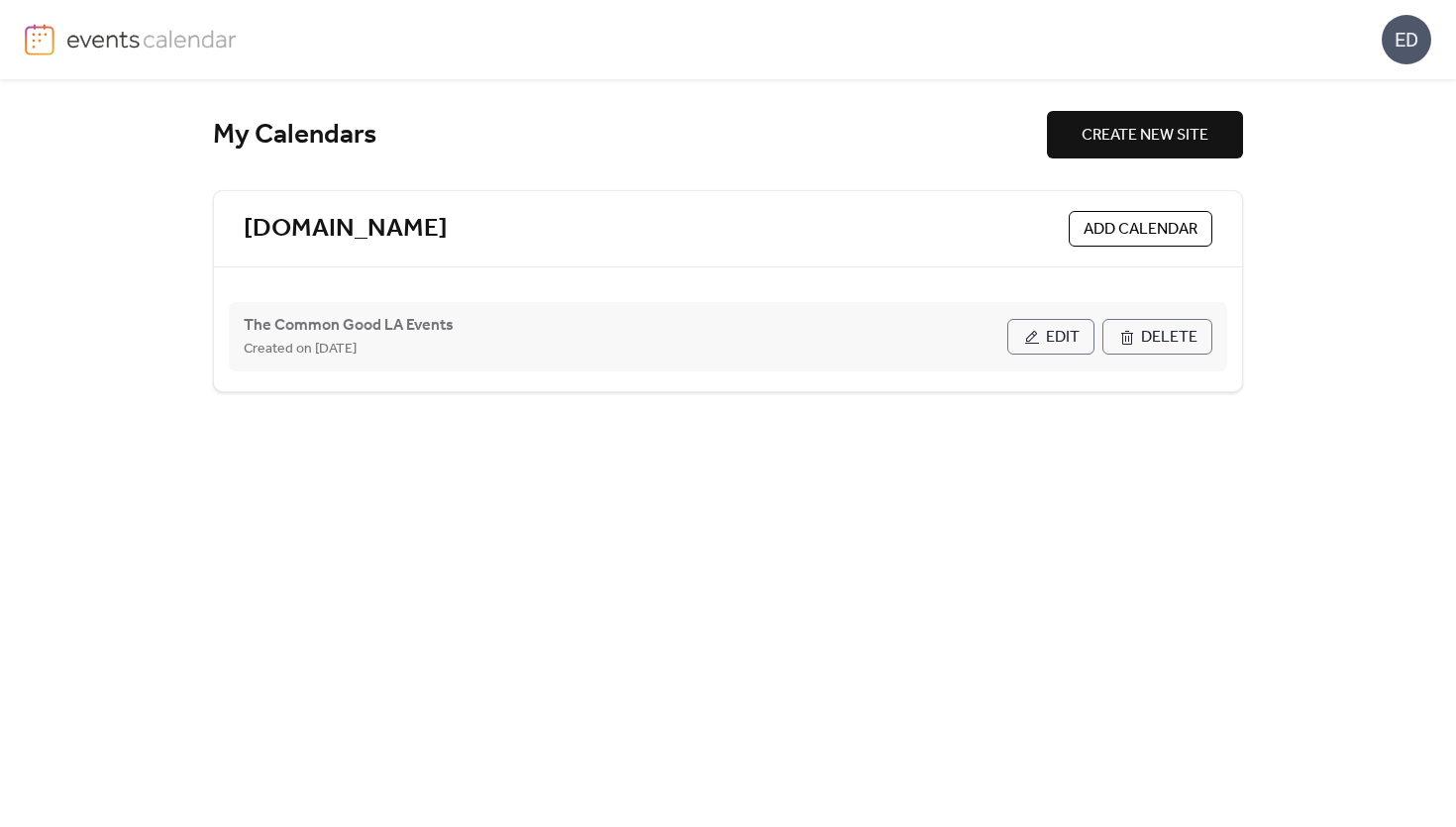 click on "The Common Good LA Events Created on [DATE]" at bounding box center [625, 337] 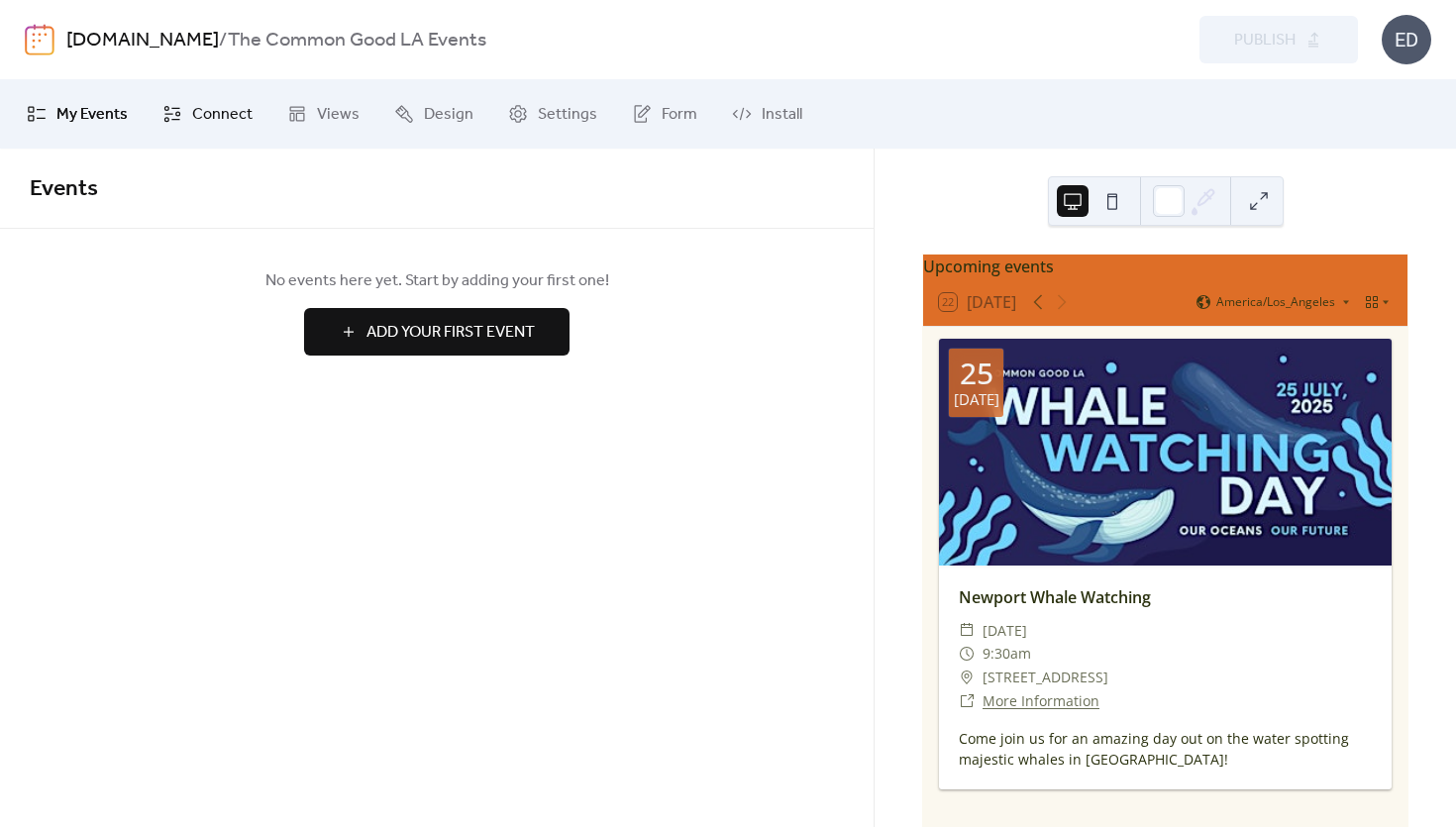 click on "Connect" at bounding box center (222, 115) 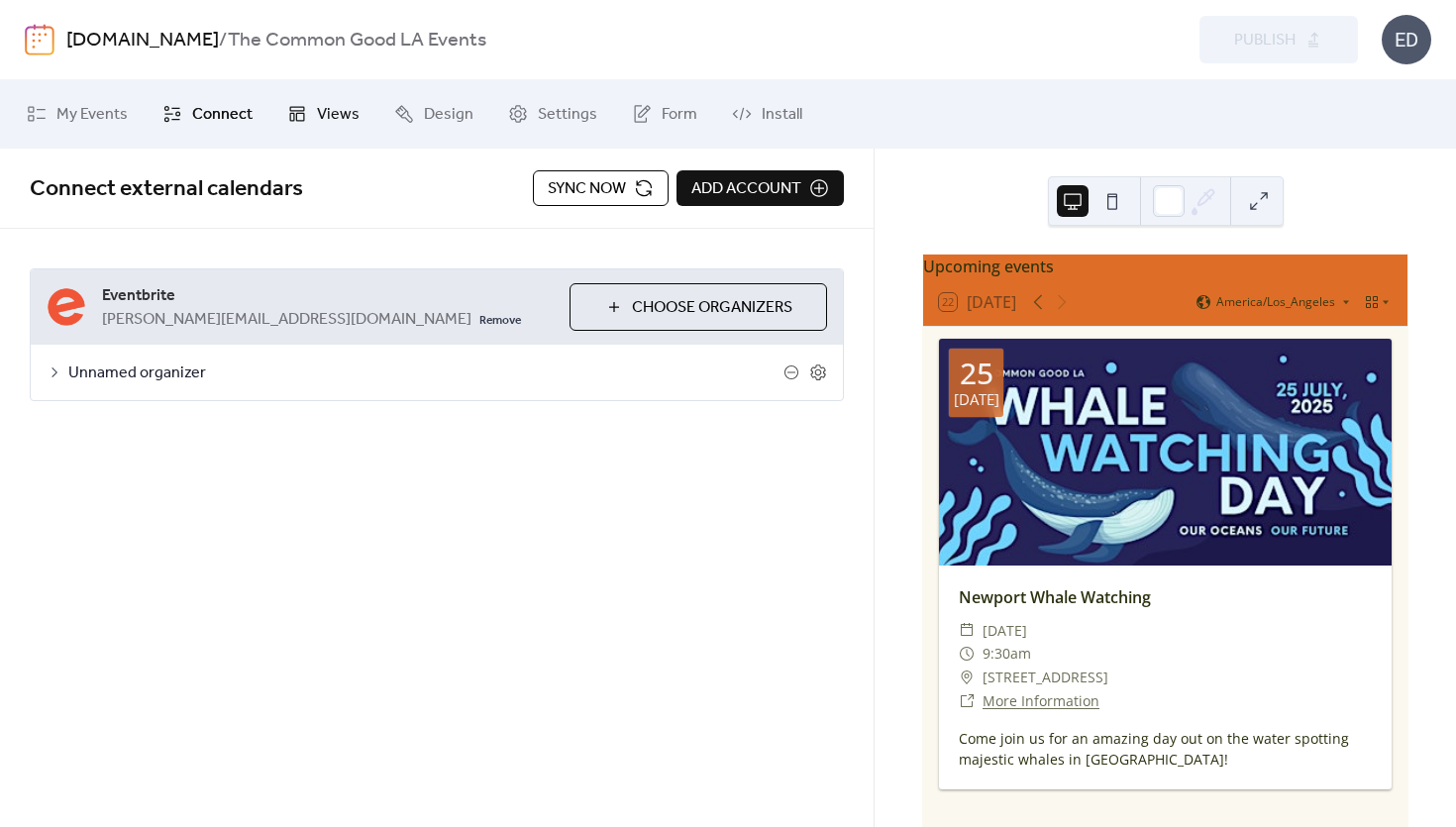 click on "Views" at bounding box center [323, 114] 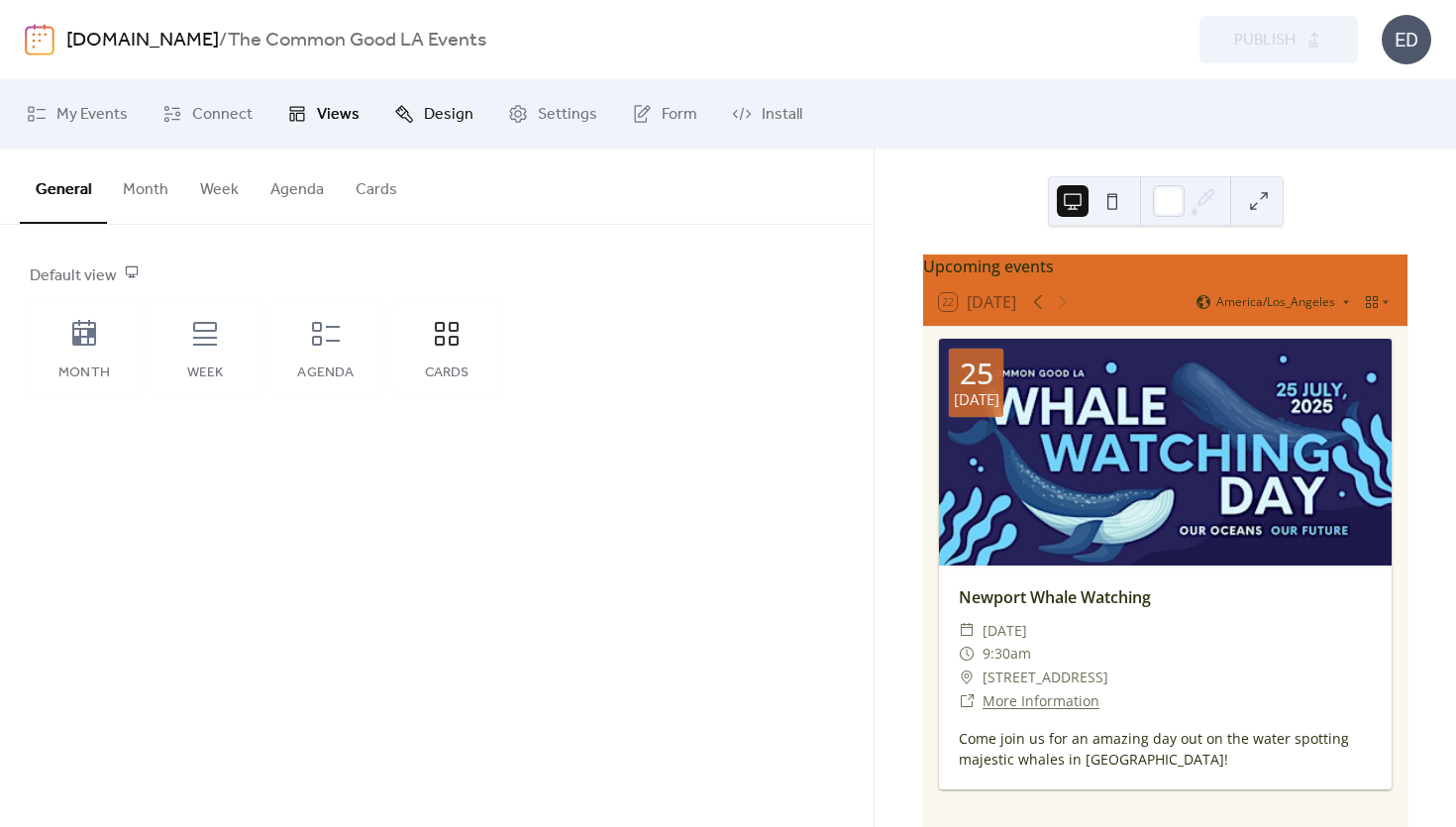 click on "Design" at bounding box center (449, 115) 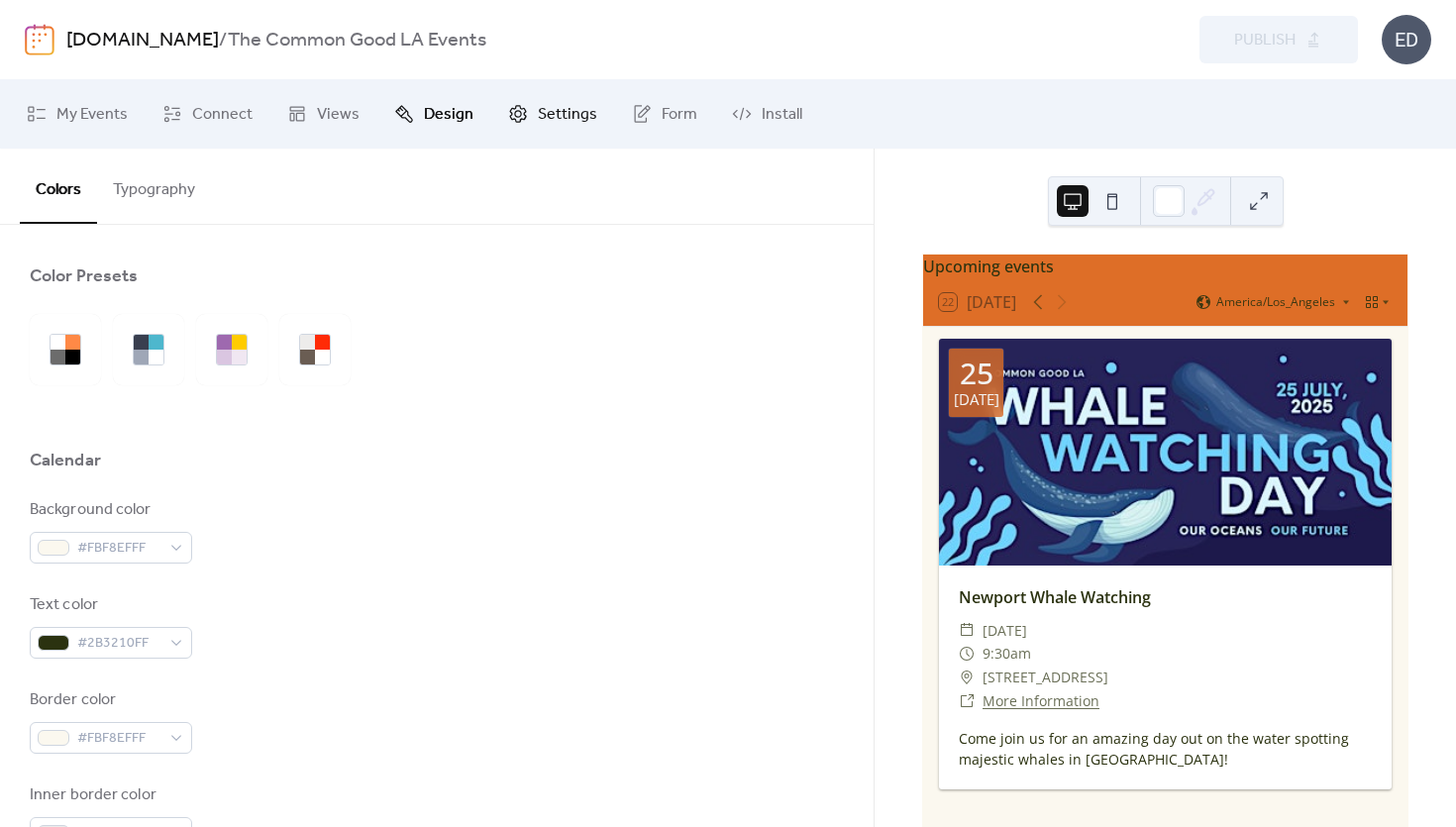 click on "Settings" at bounding box center (553, 114) 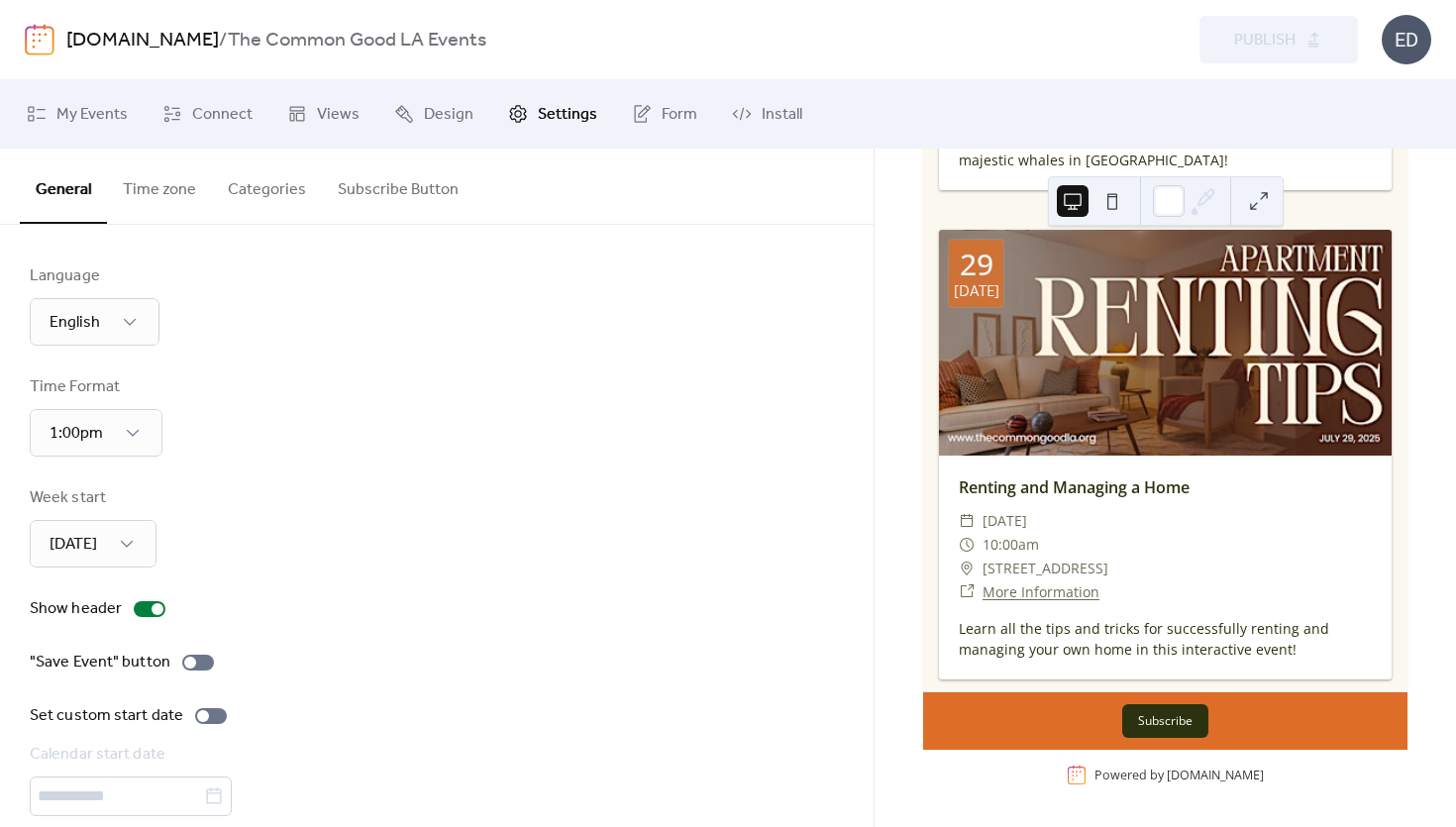scroll, scrollTop: 0, scrollLeft: 0, axis: both 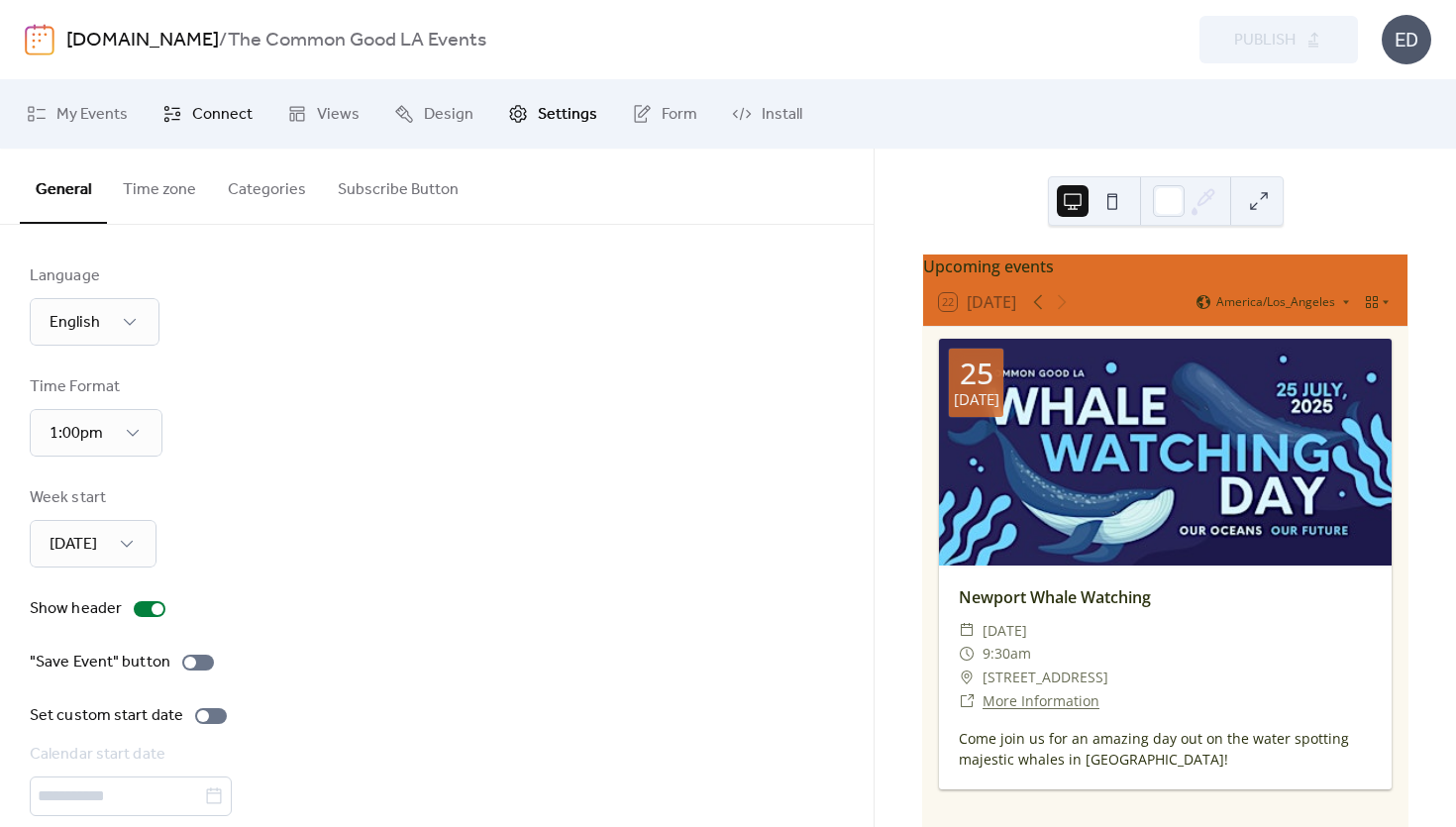 click on "Connect" at bounding box center [207, 114] 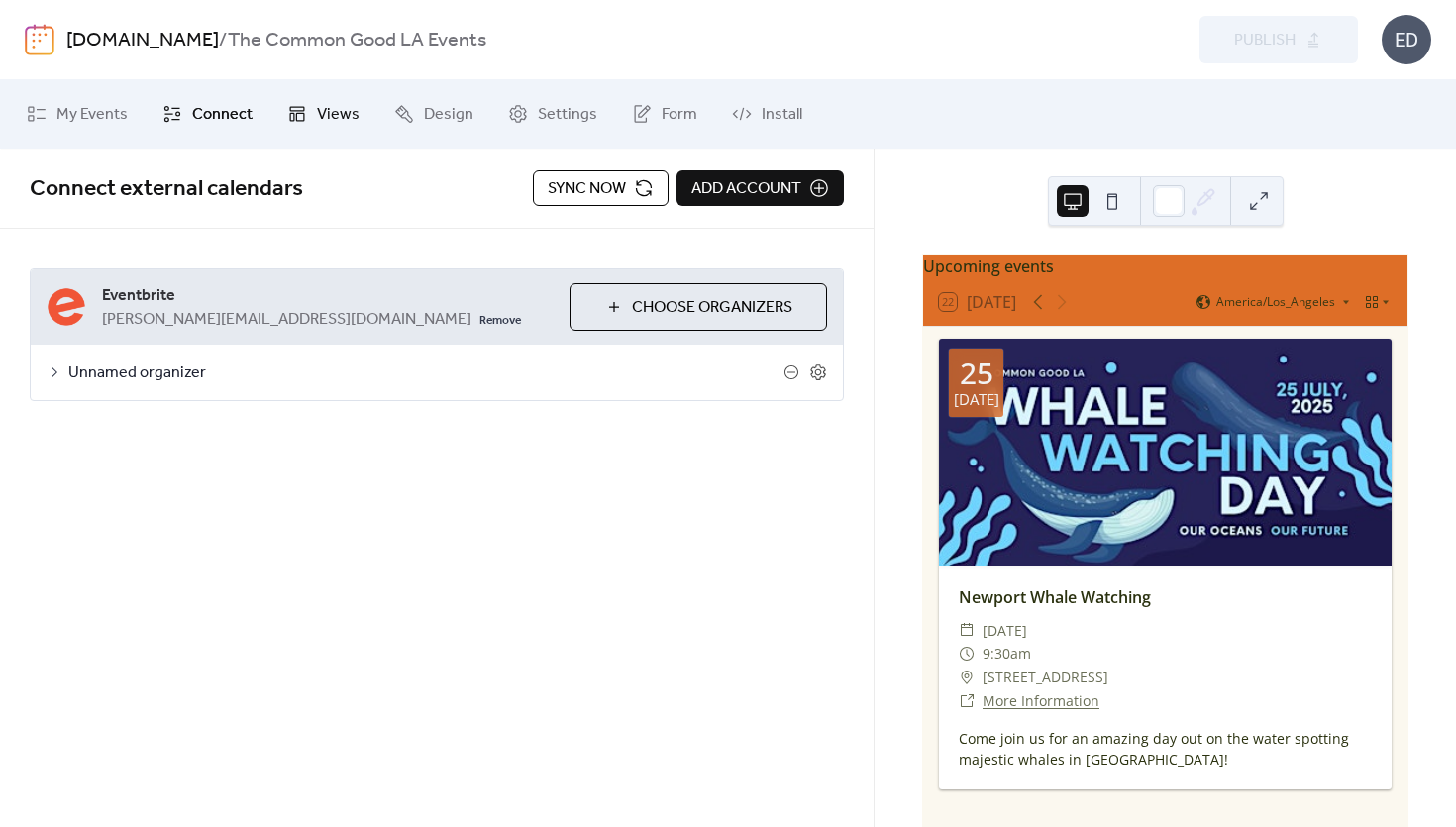 click 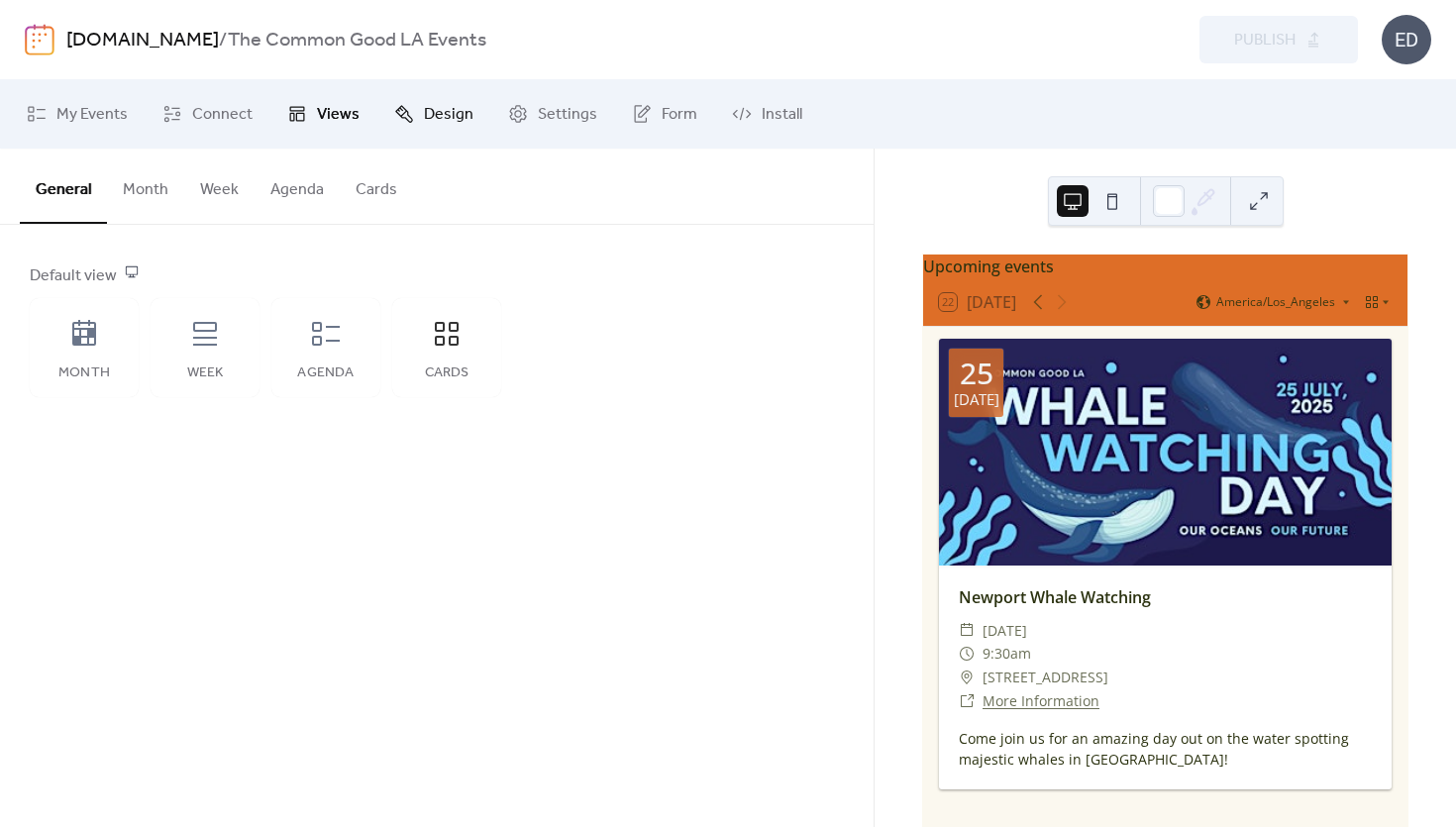 click 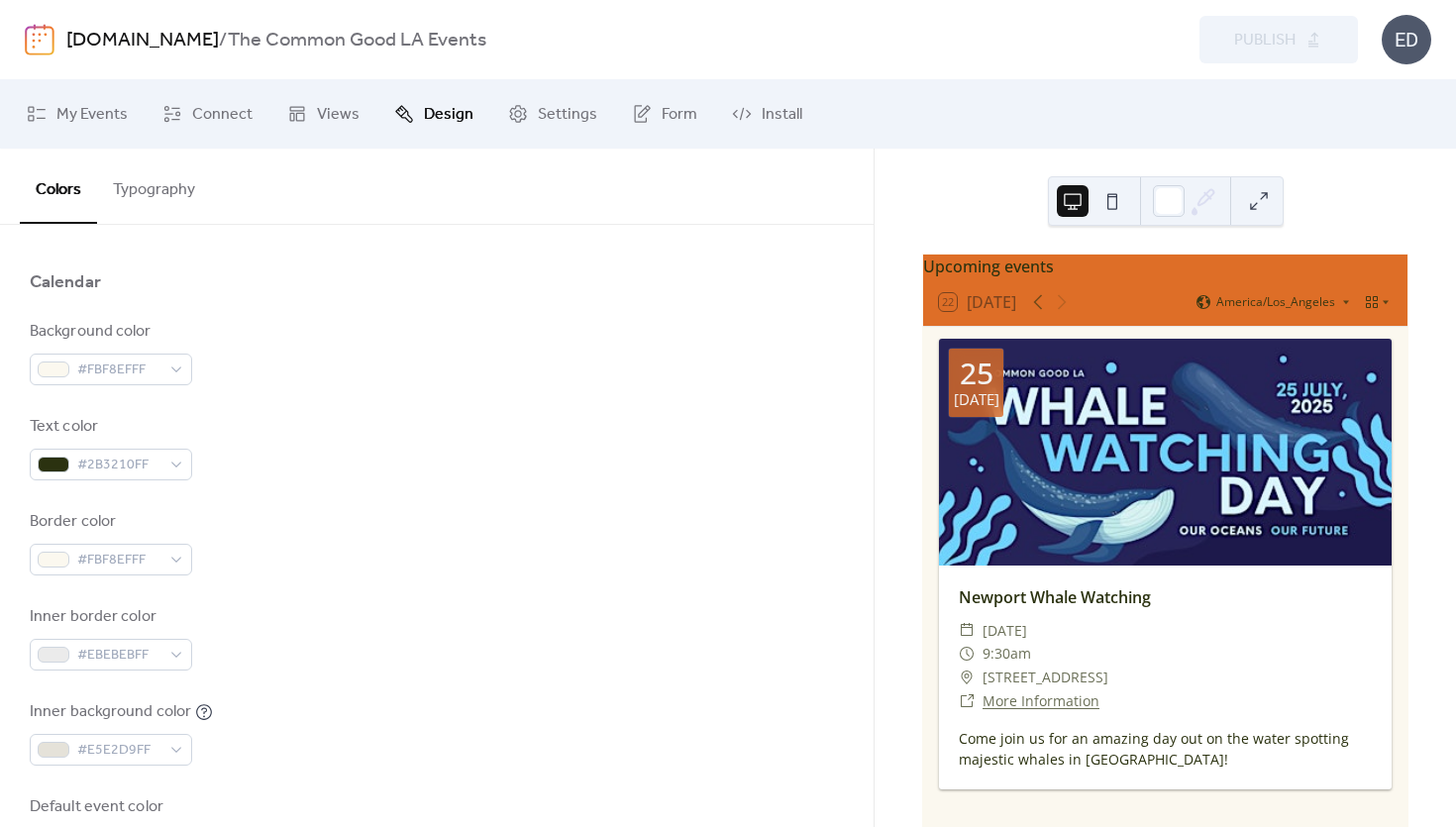 scroll, scrollTop: 0, scrollLeft: 0, axis: both 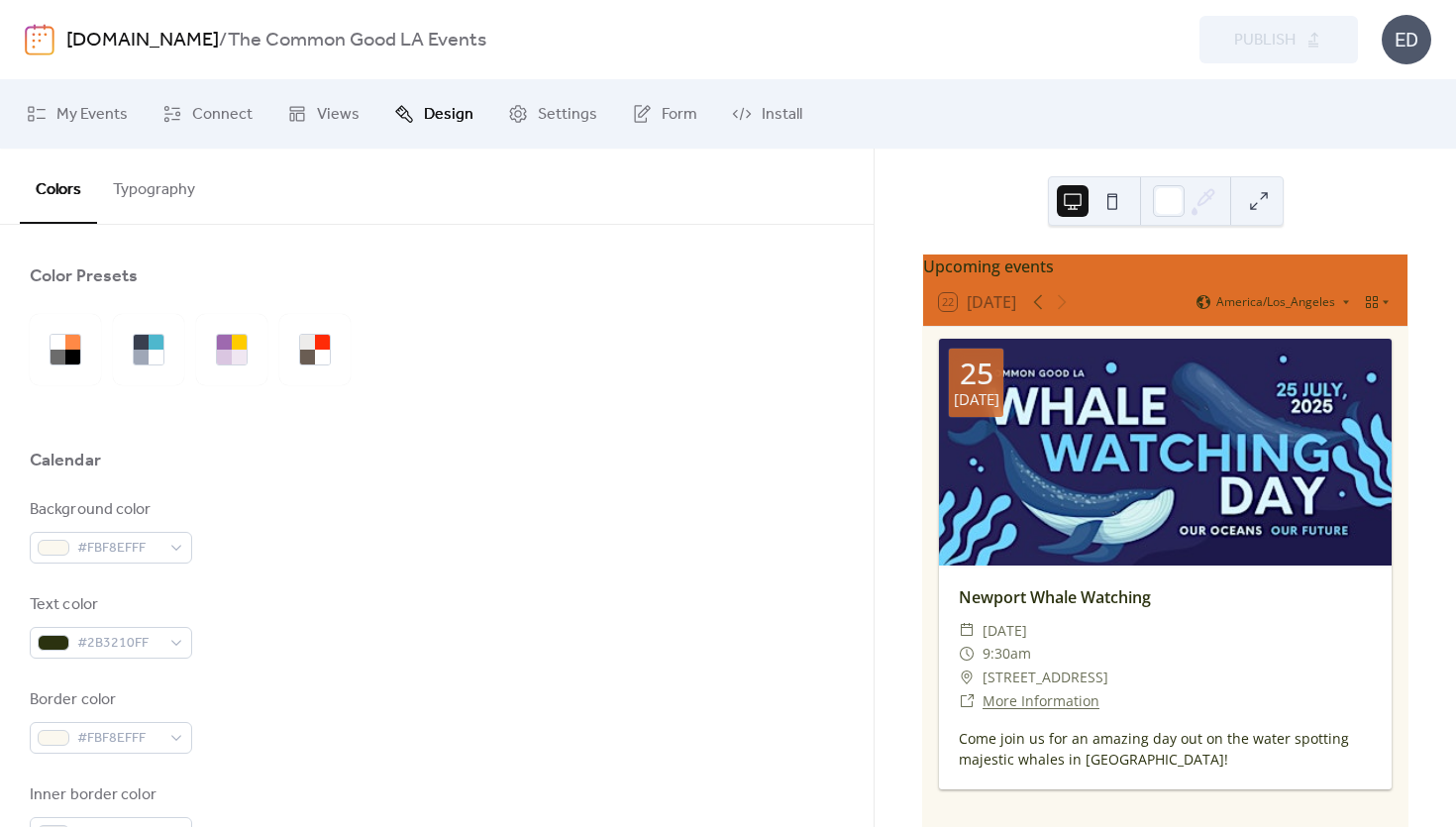 click on "Typography" at bounding box center (154, 185) 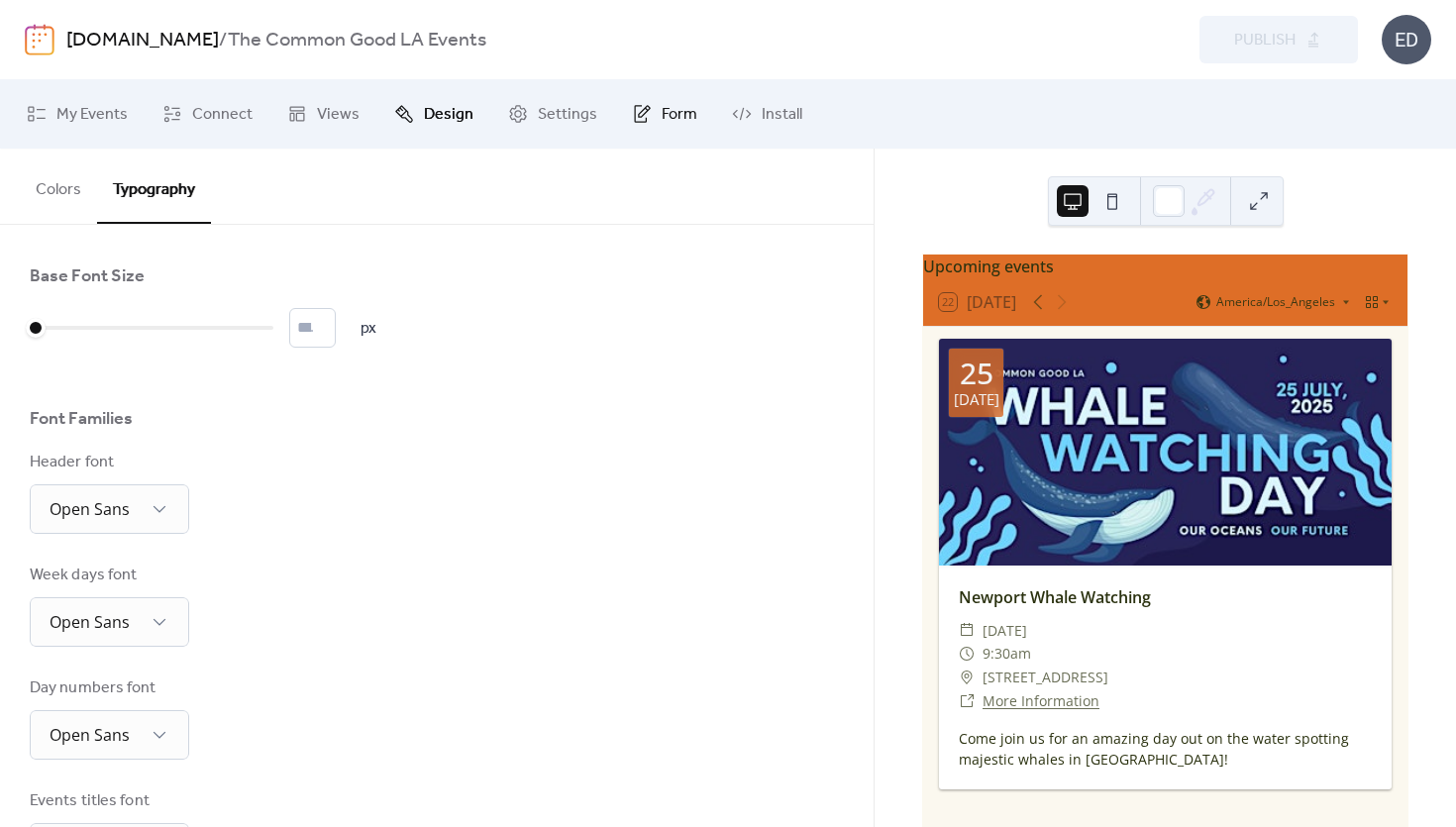 click 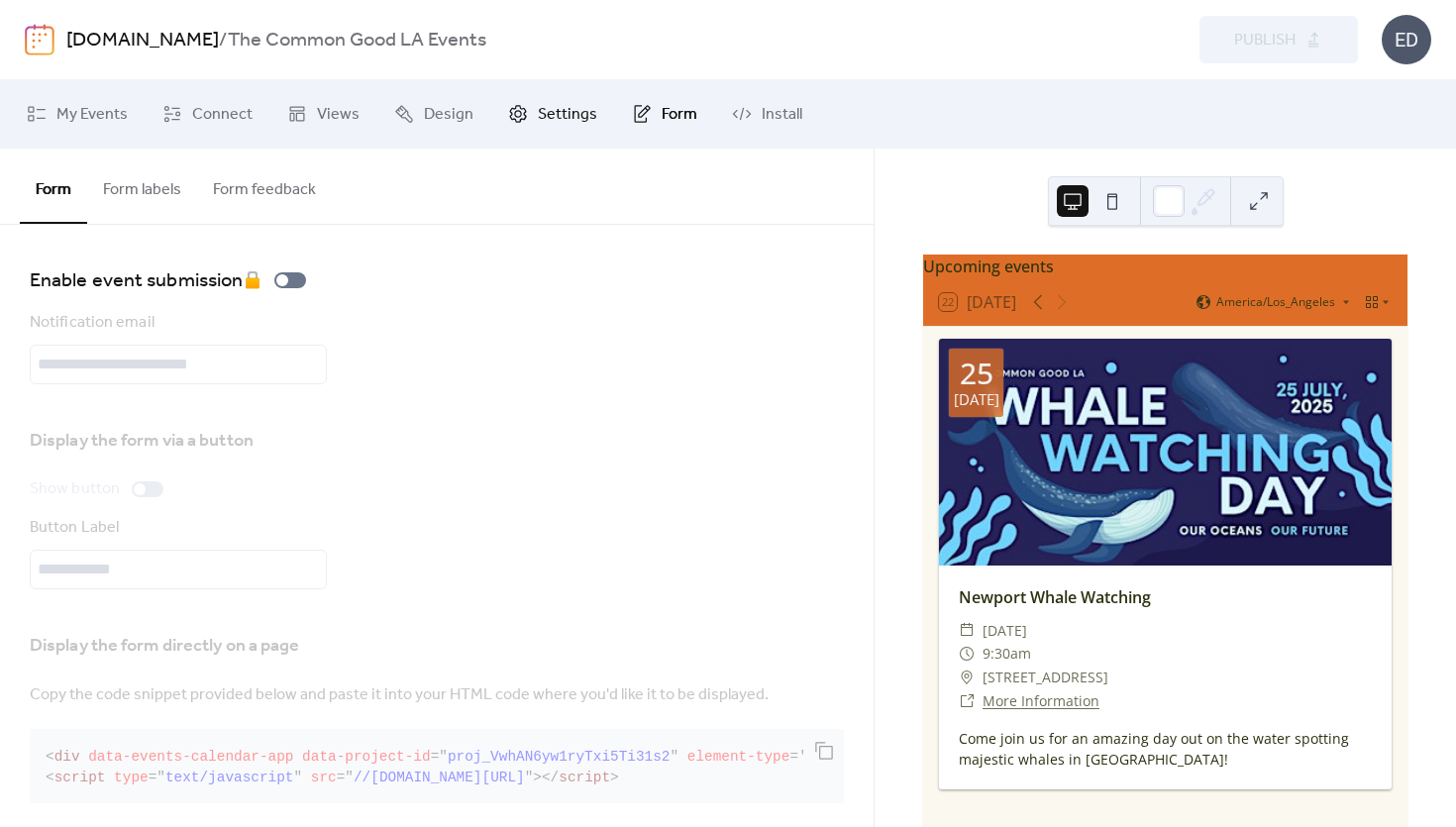 click on "Settings" at bounding box center (553, 114) 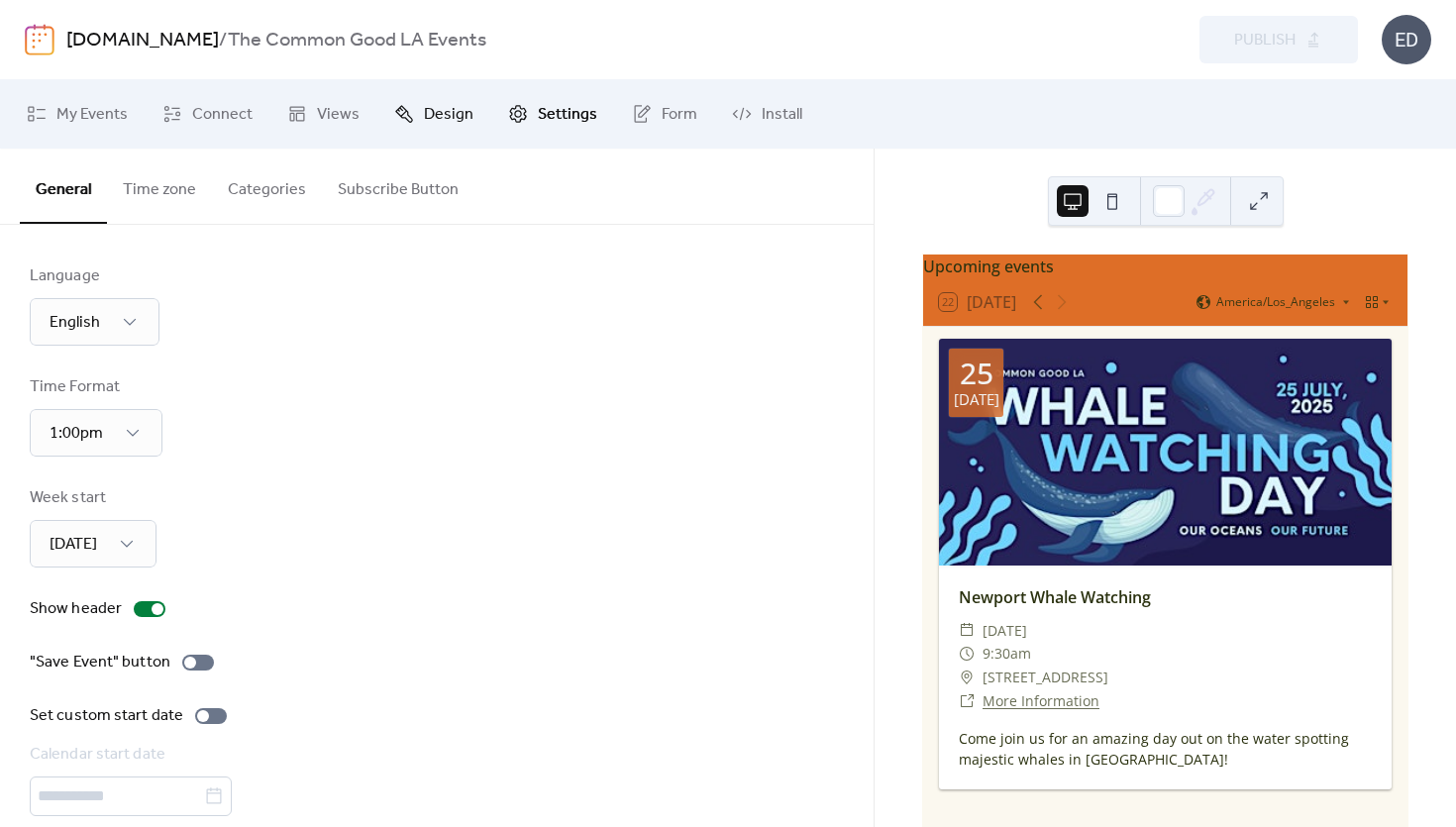 click on "Design" at bounding box center [449, 115] 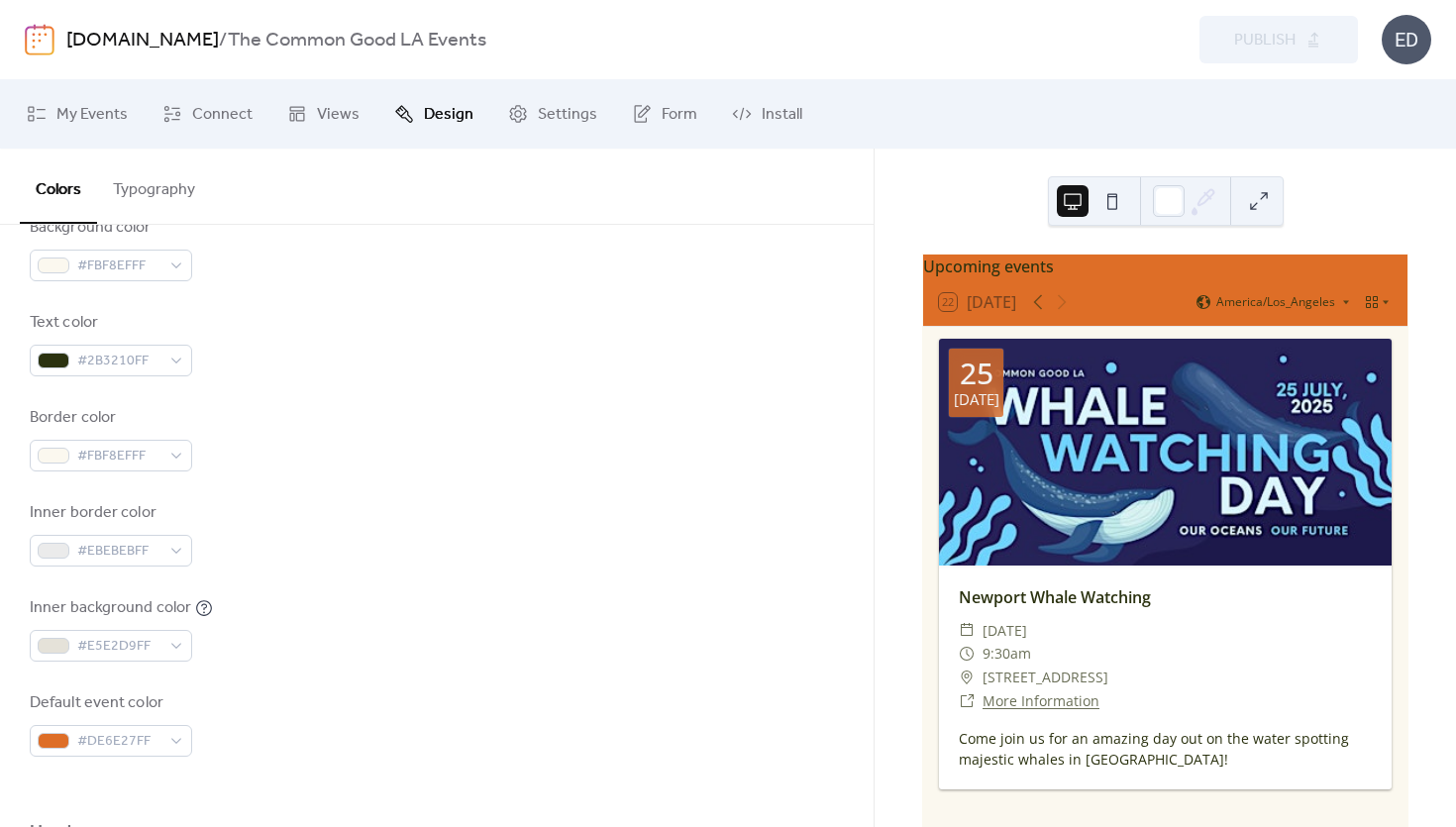 scroll, scrollTop: 0, scrollLeft: 0, axis: both 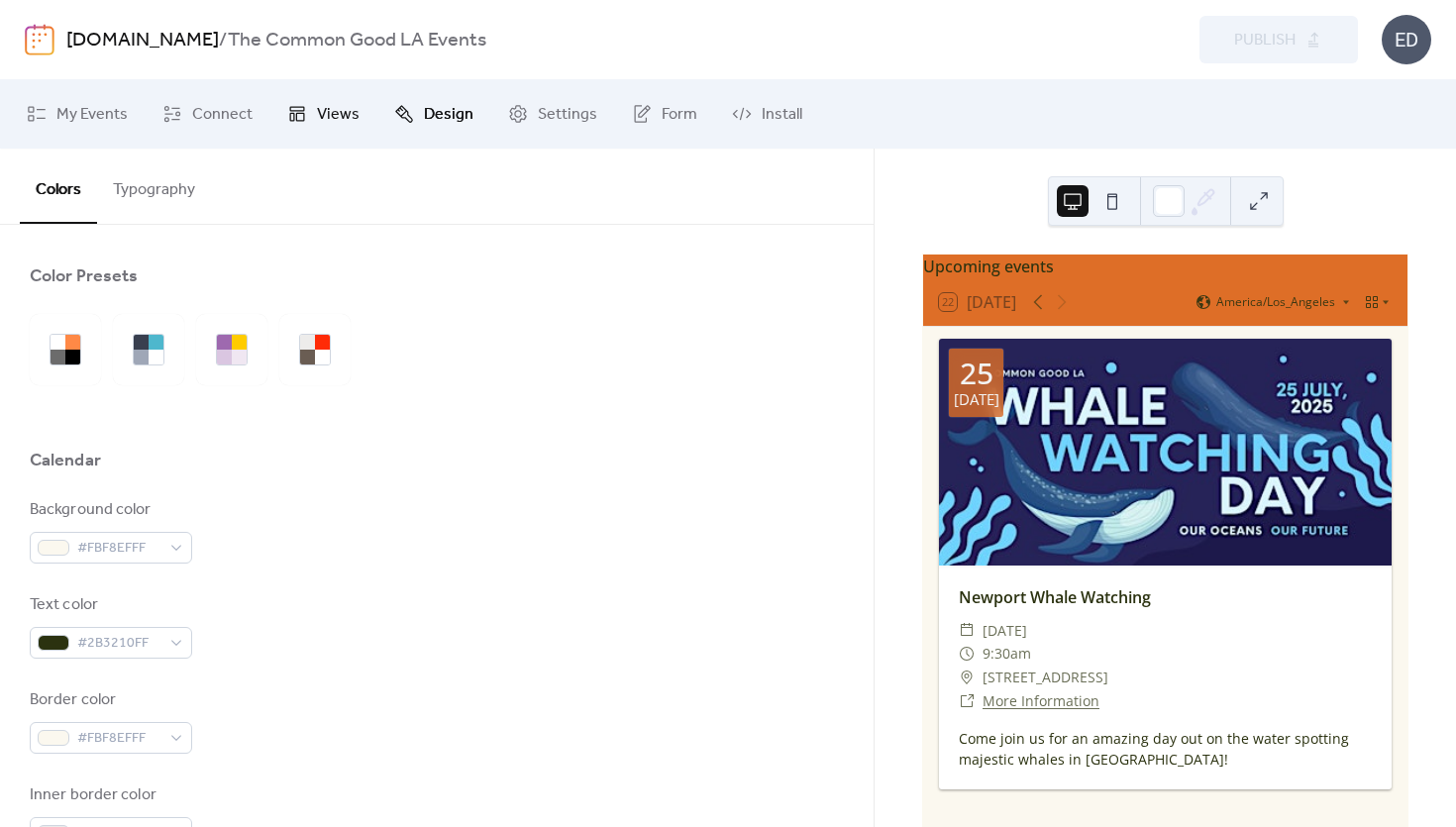 click on "Views" at bounding box center [338, 115] 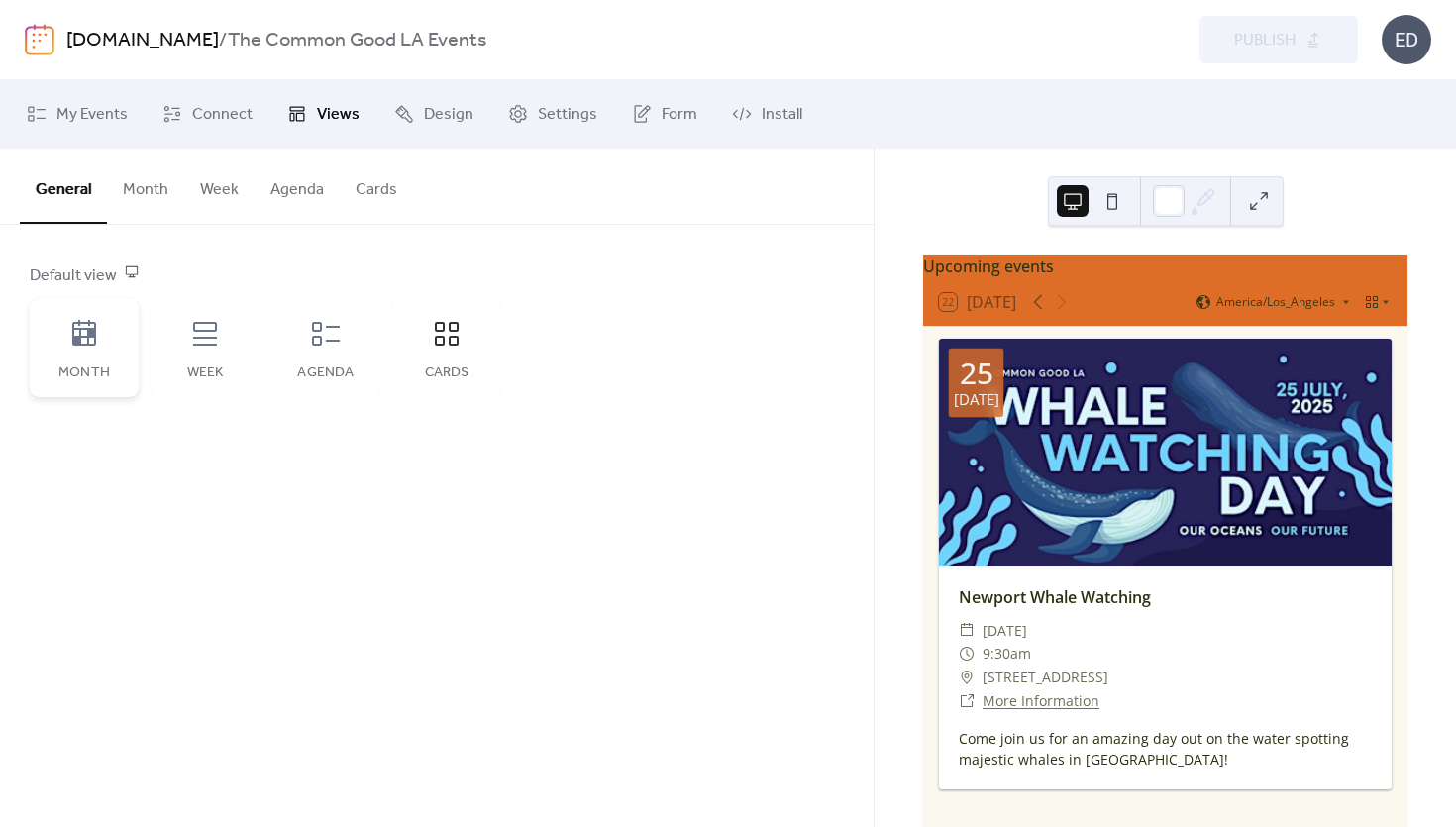 click on "Month" at bounding box center (84, 373) 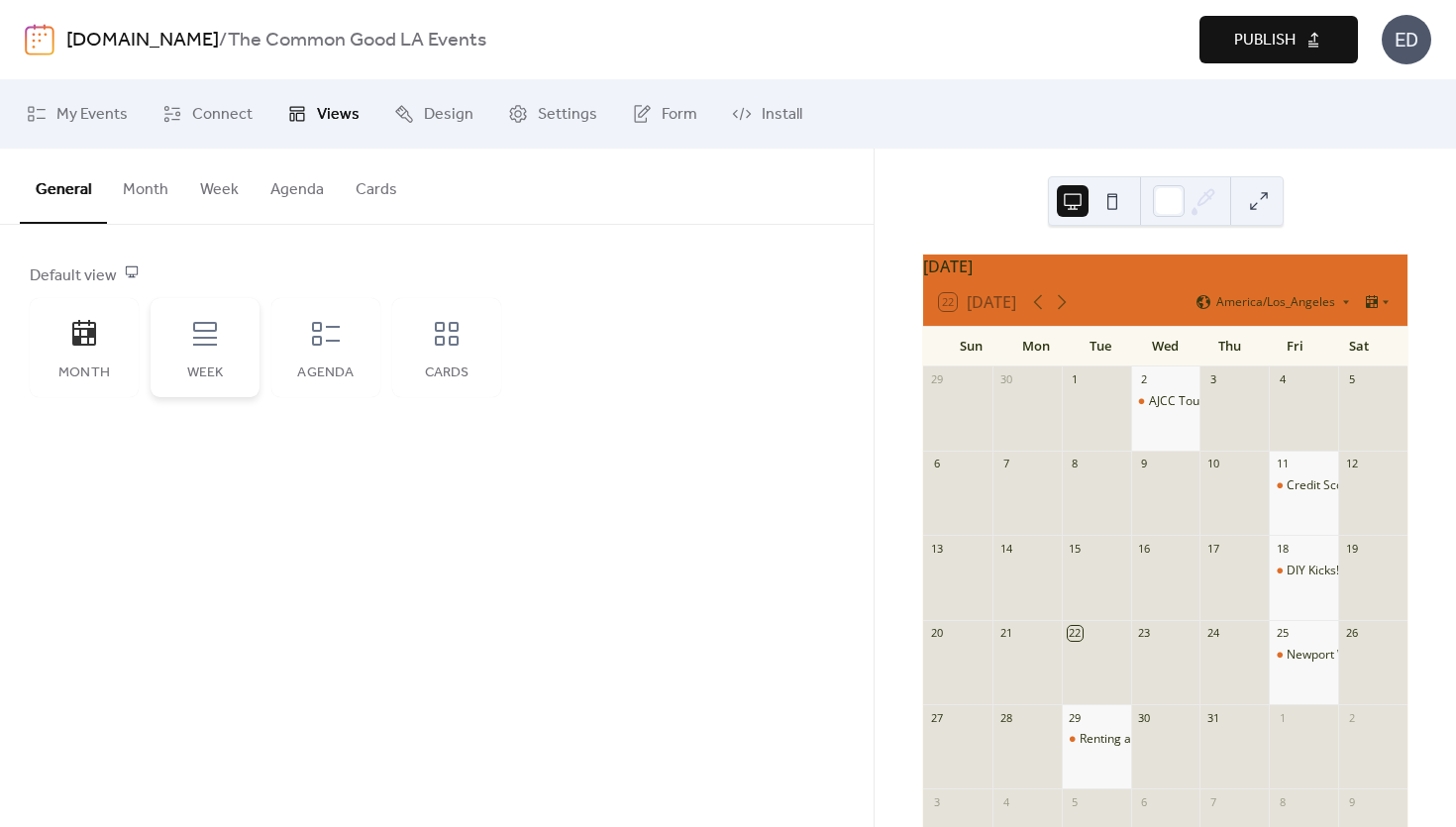 click on "Week" at bounding box center [205, 348] 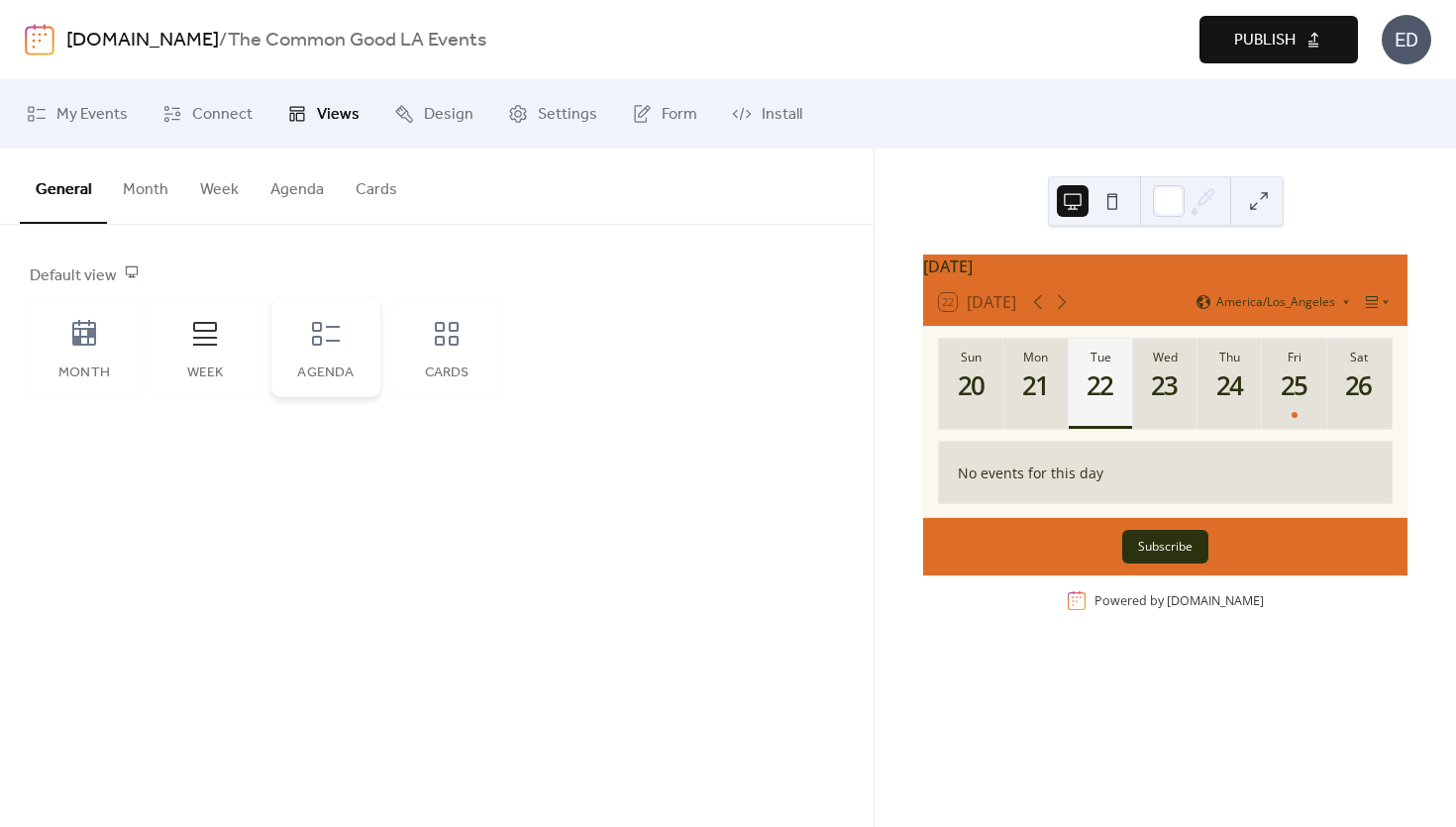 click on "Agenda" at bounding box center (326, 348) 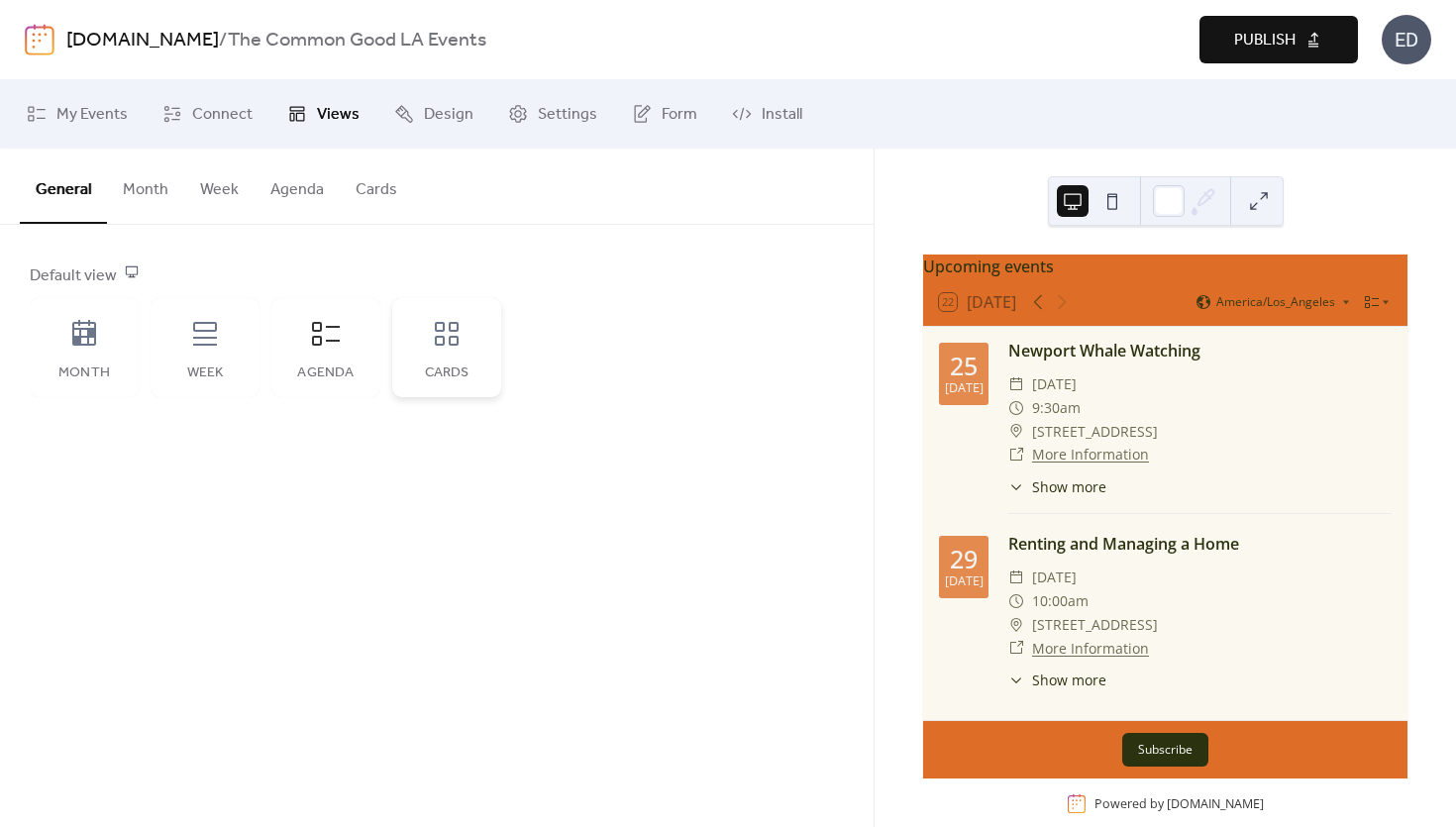 click on "Cards" at bounding box center [447, 348] 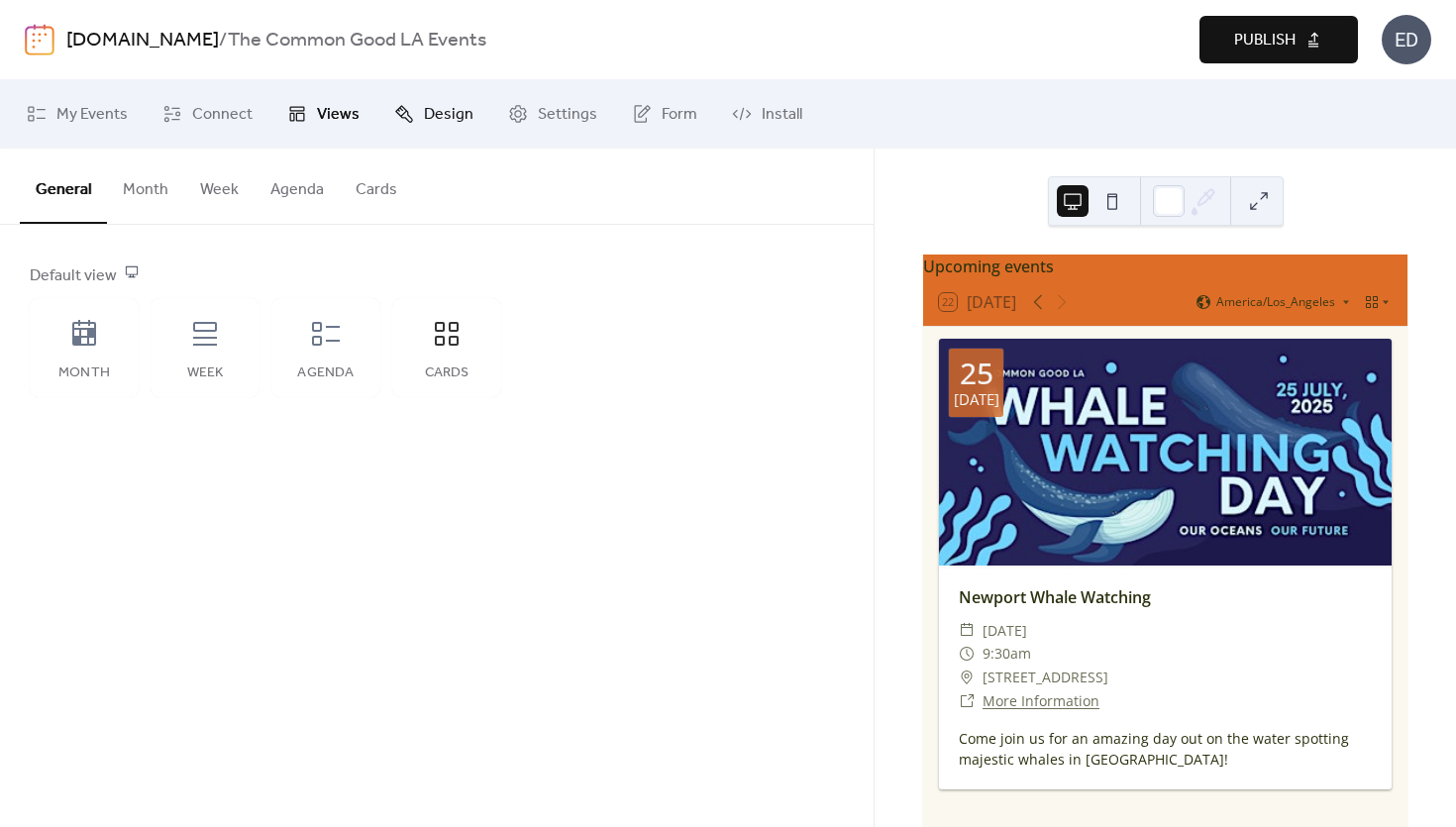 click on "Design" at bounding box center [449, 115] 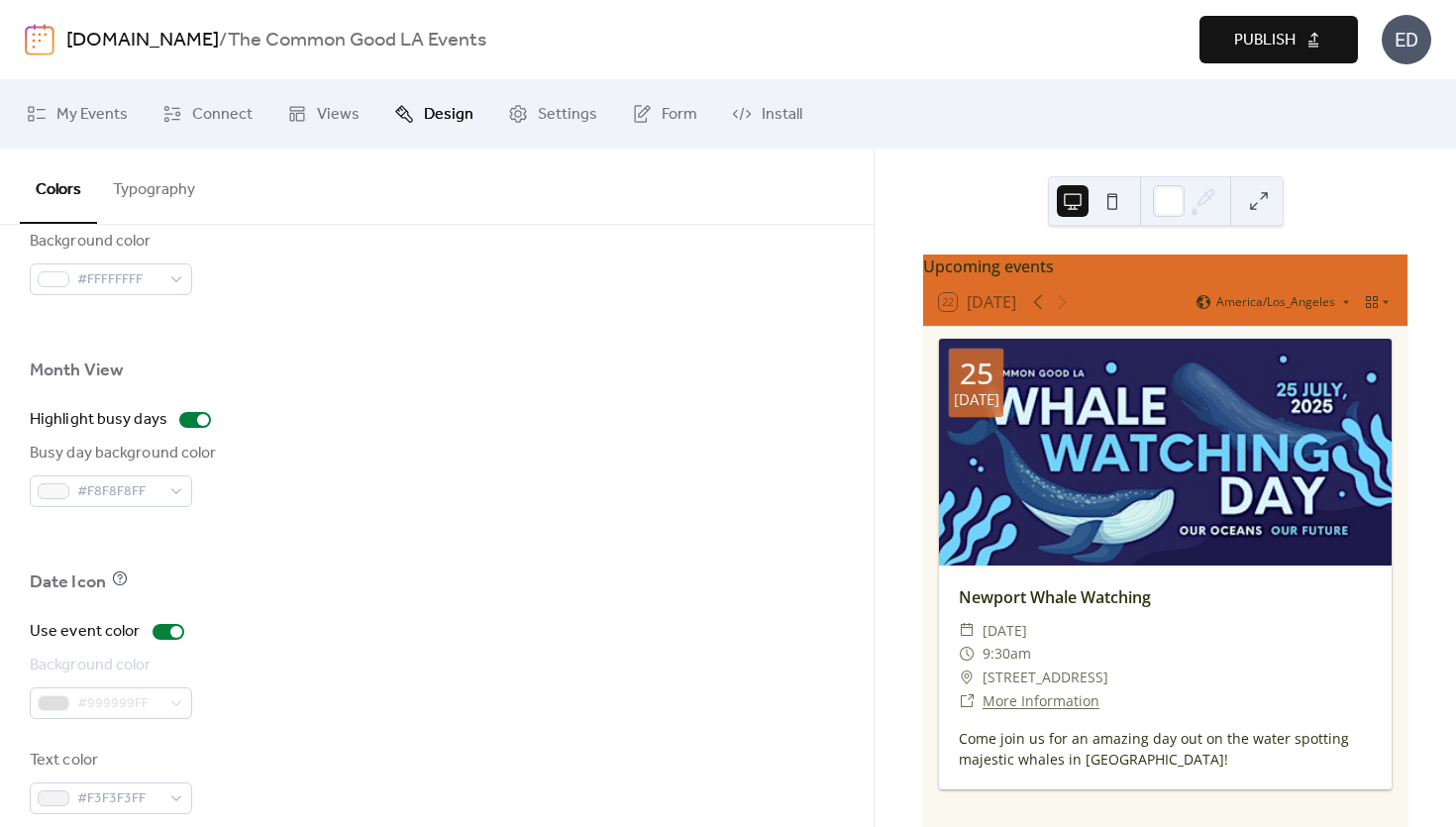 scroll, scrollTop: 1317, scrollLeft: 0, axis: vertical 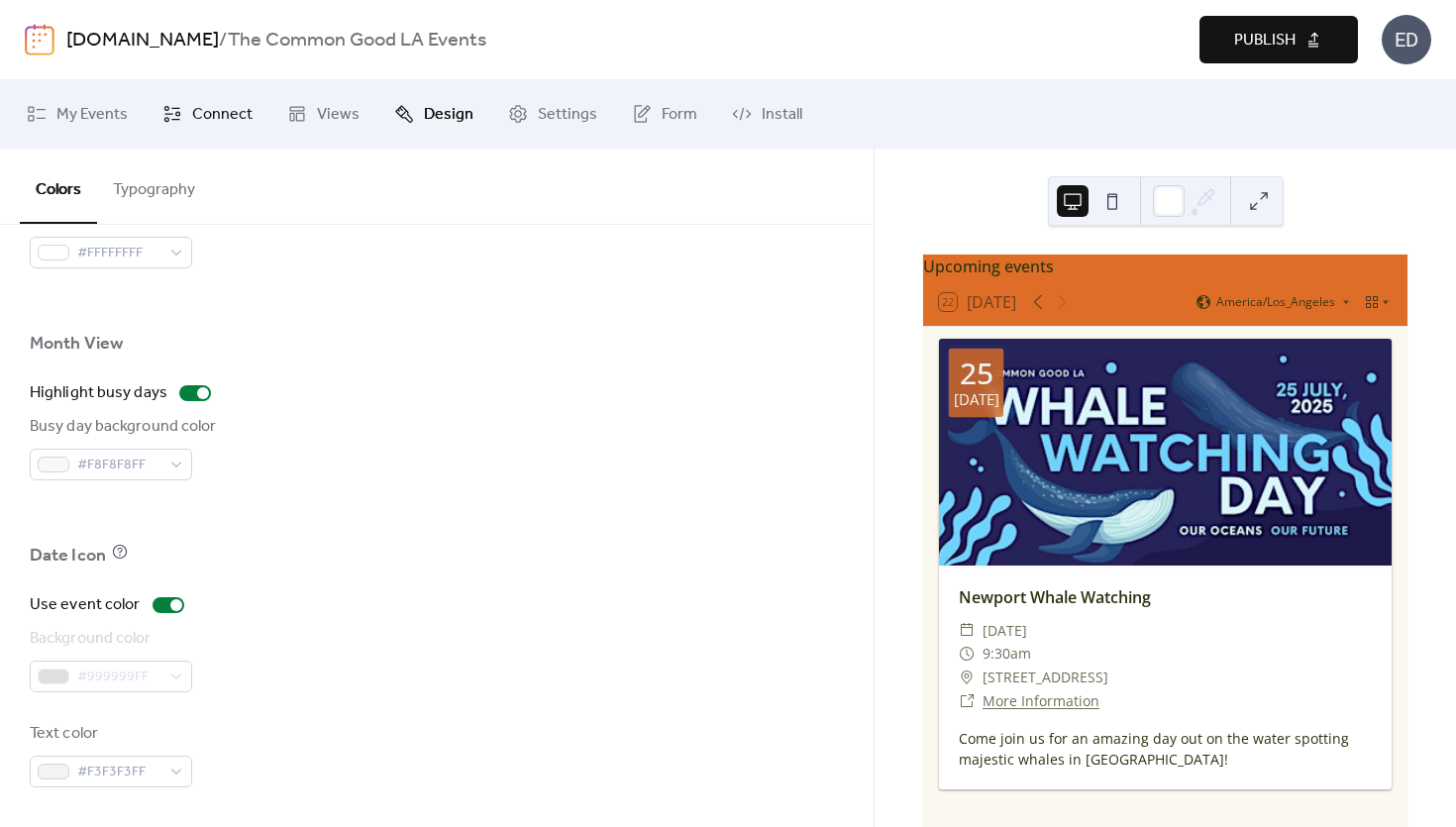 click on "Connect" at bounding box center [222, 115] 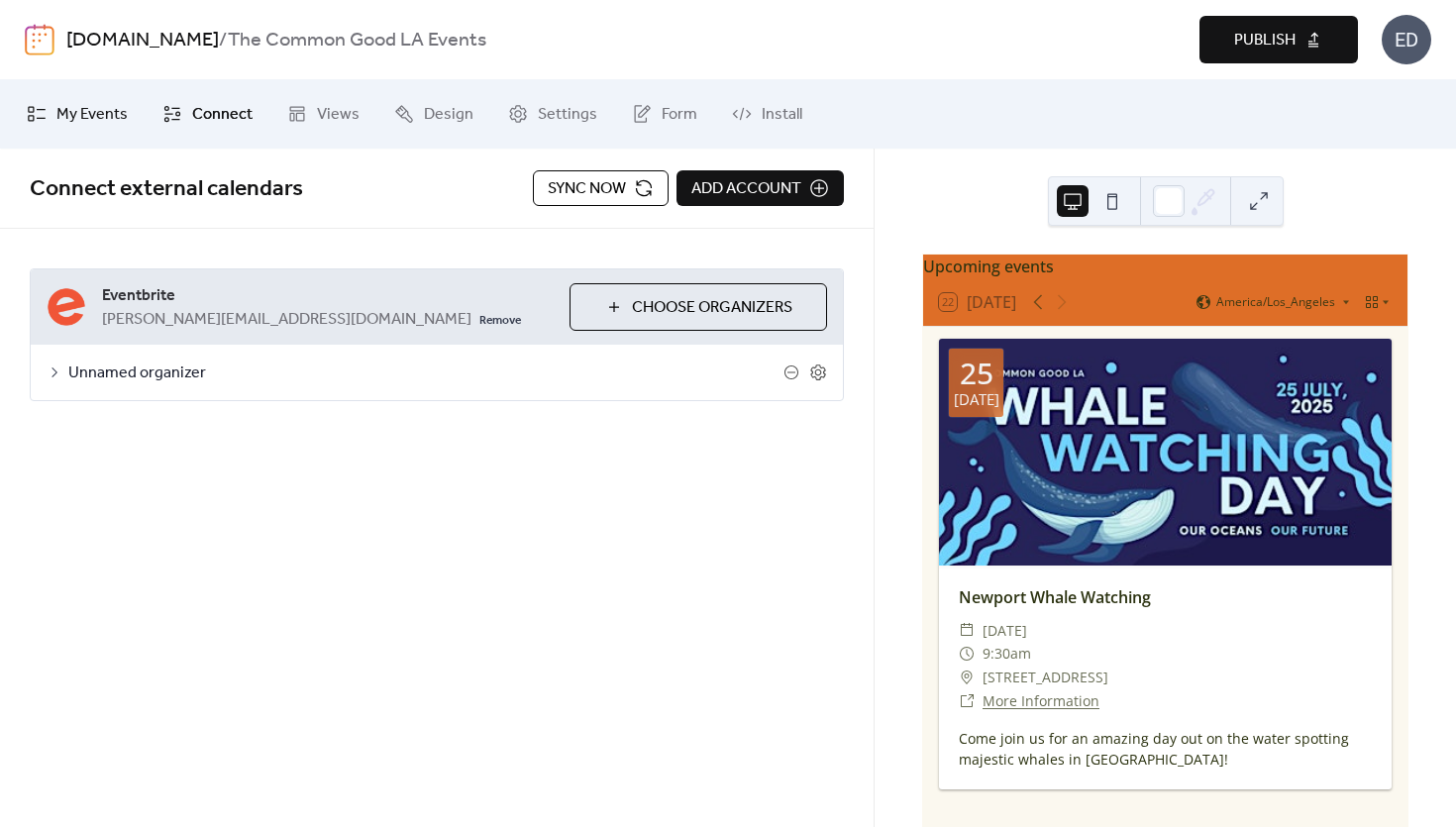 click on "My Events" at bounding box center (92, 115) 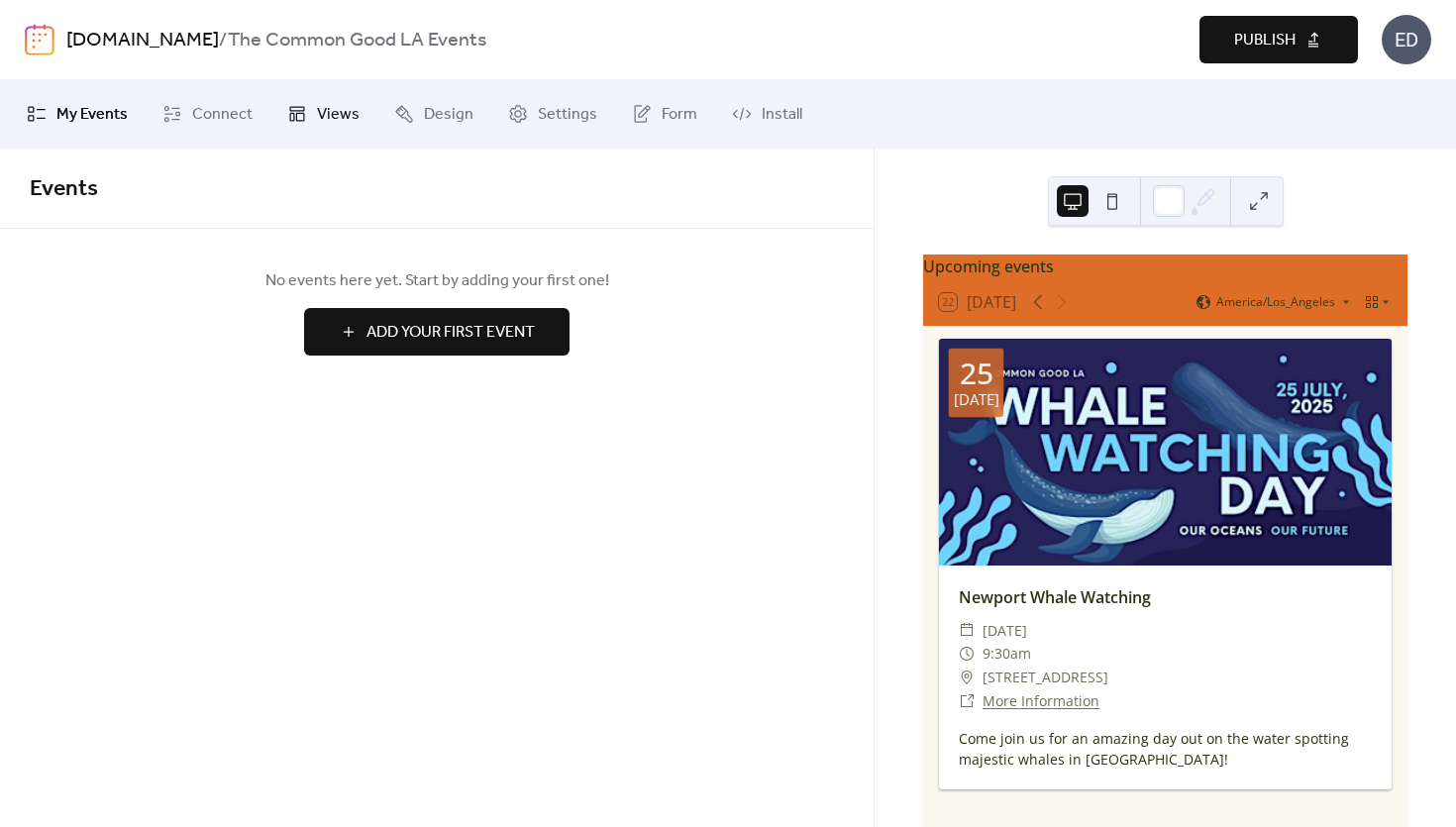 click on "Views" at bounding box center (323, 114) 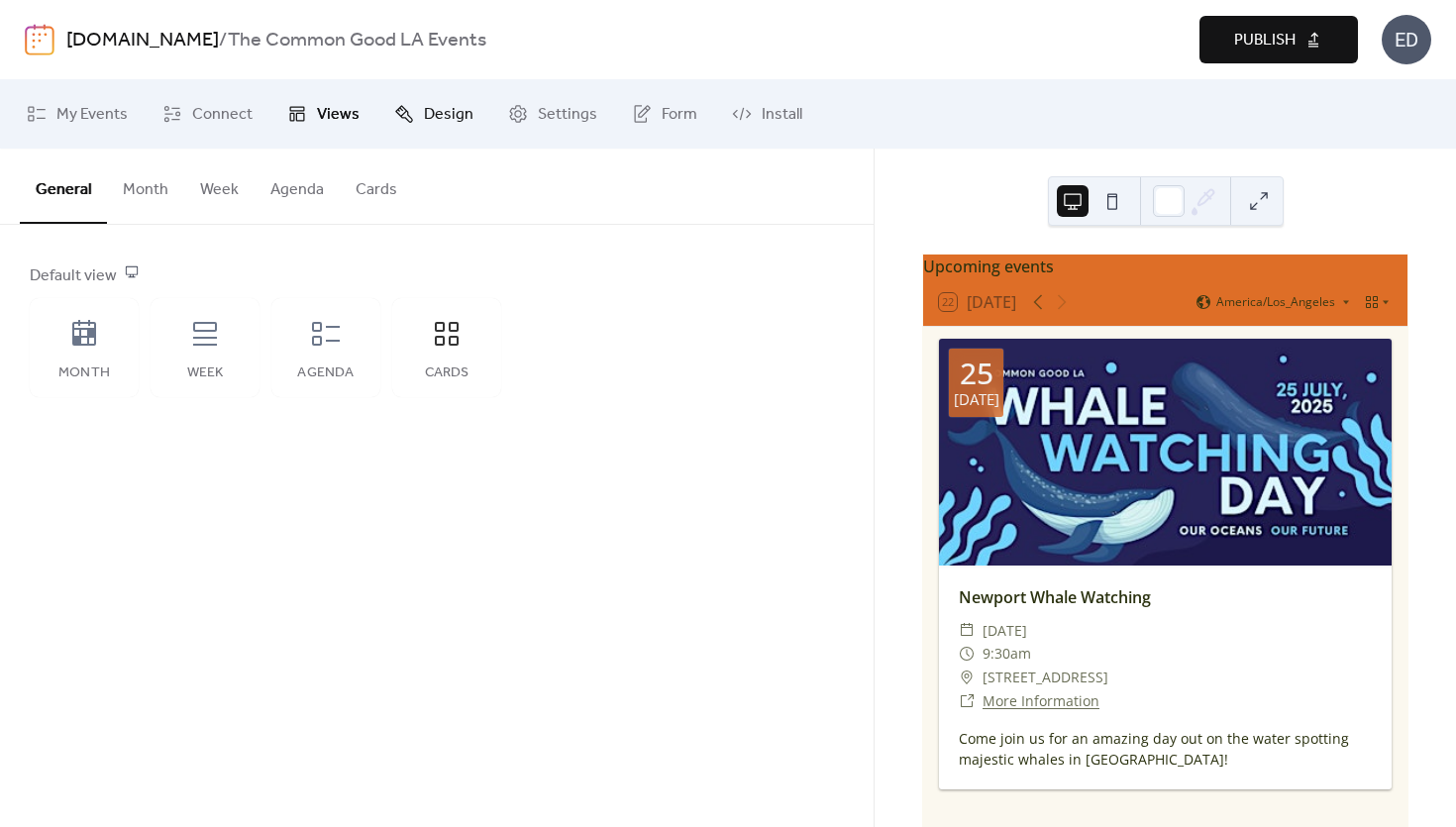 click on "Design" at bounding box center (449, 115) 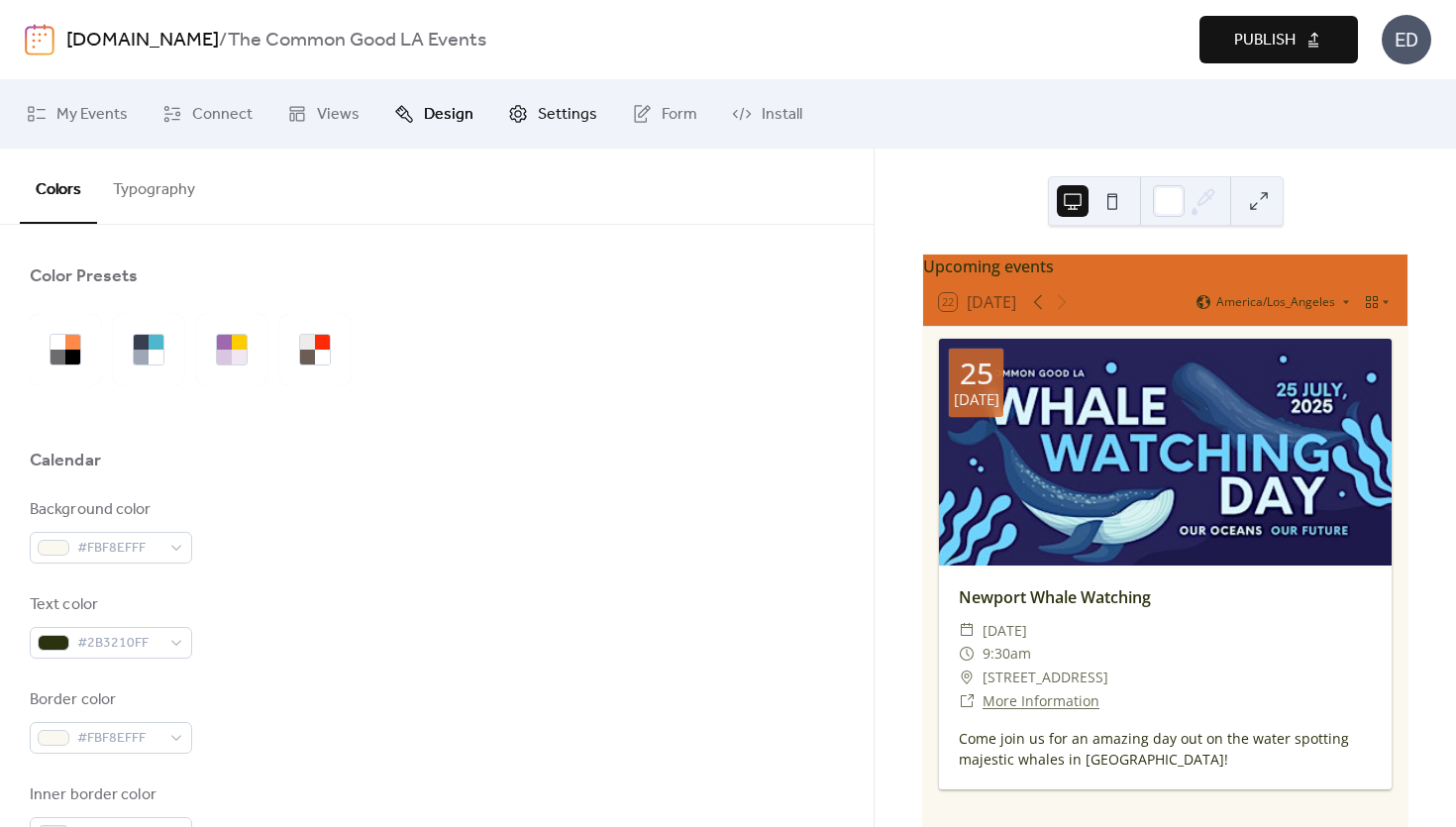 click on "Settings" at bounding box center (553, 114) 